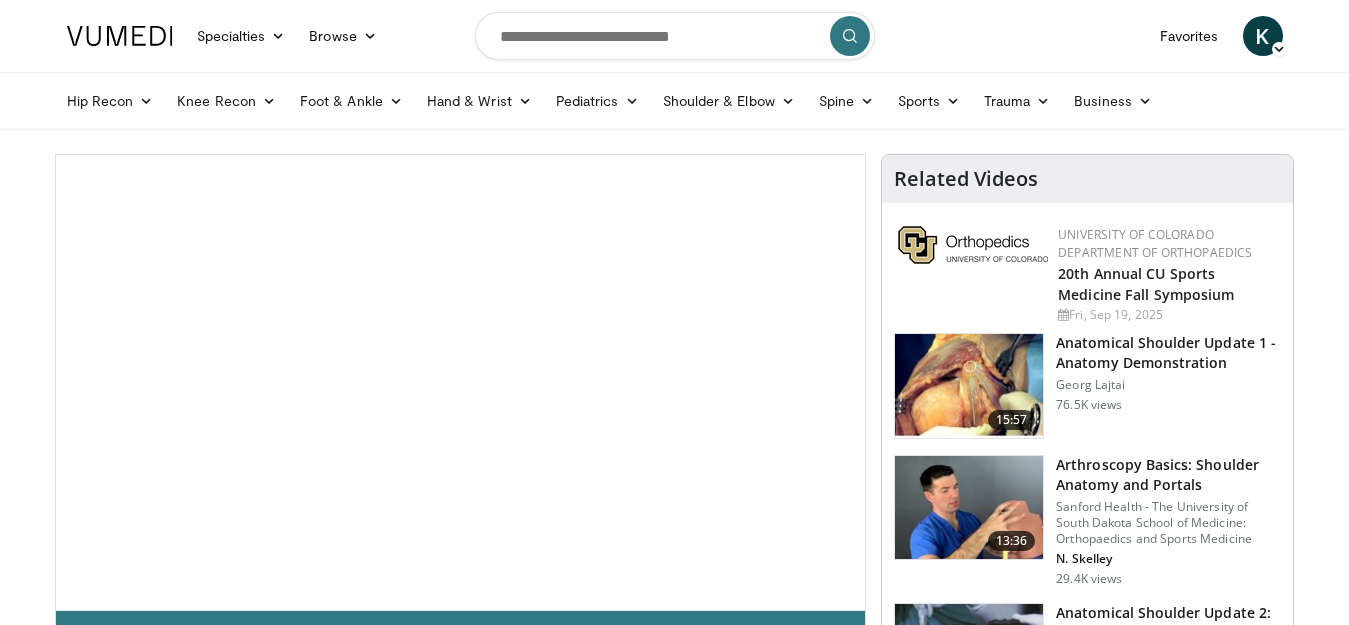 scroll, scrollTop: 0, scrollLeft: 0, axis: both 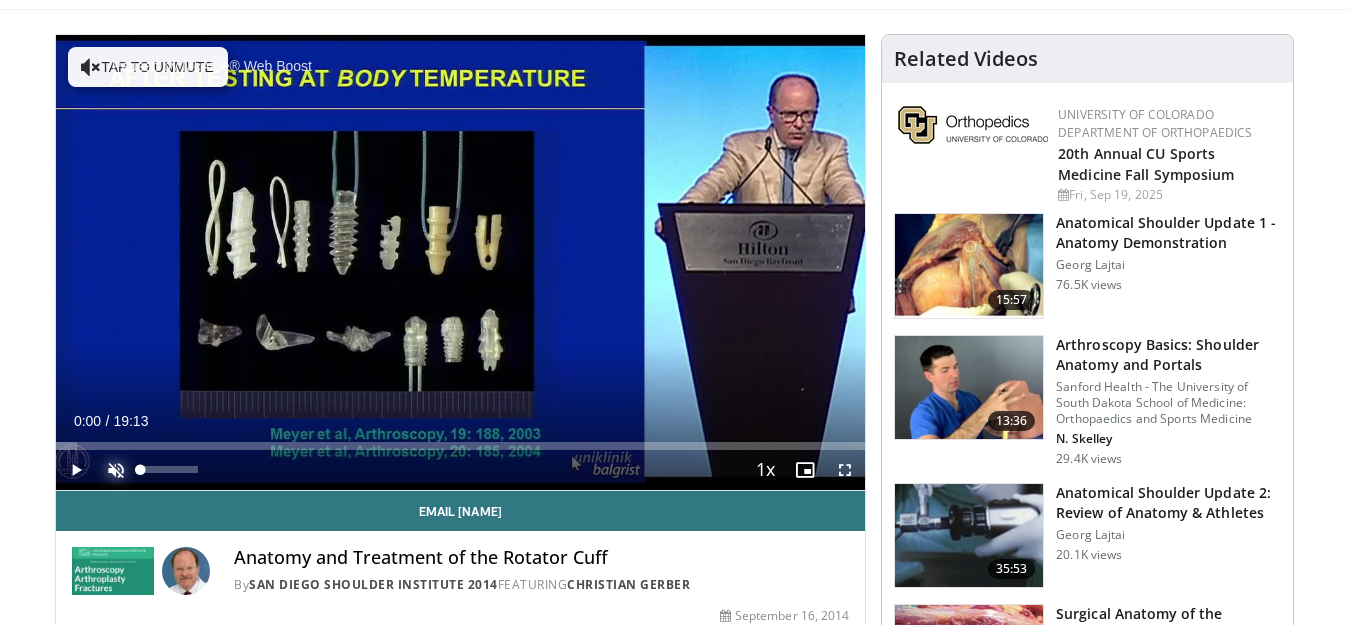 click at bounding box center [116, 470] 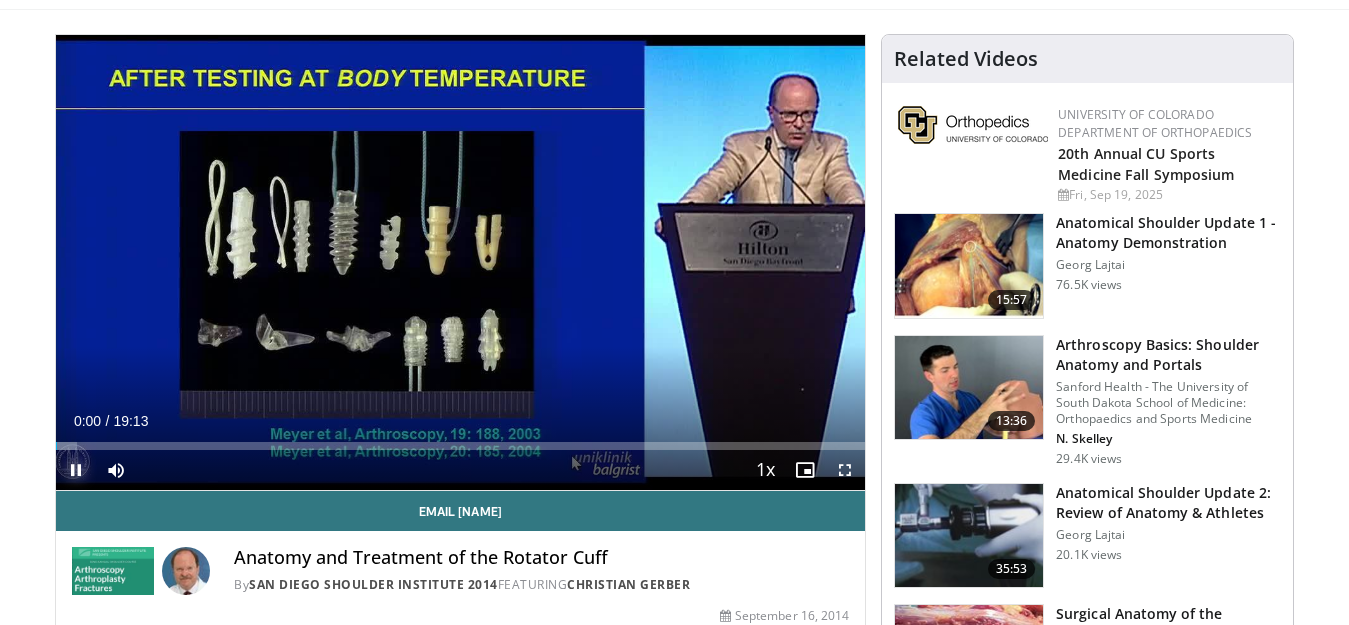 click at bounding box center [76, 470] 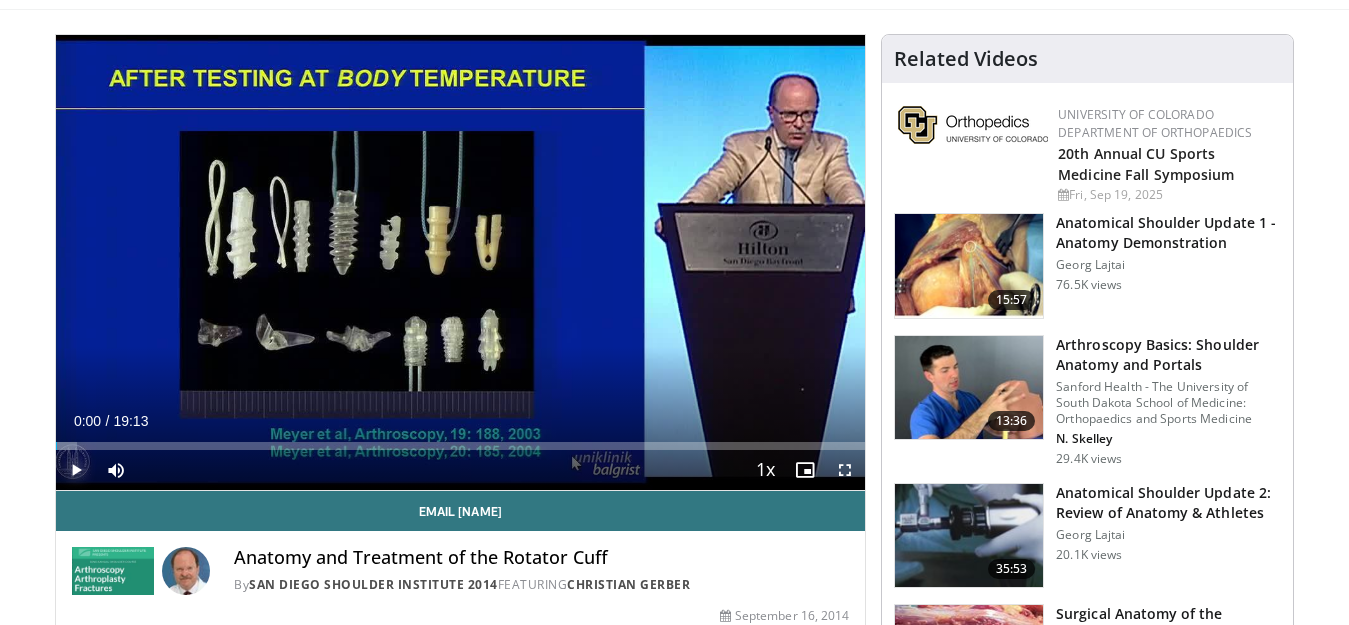 click at bounding box center [76, 470] 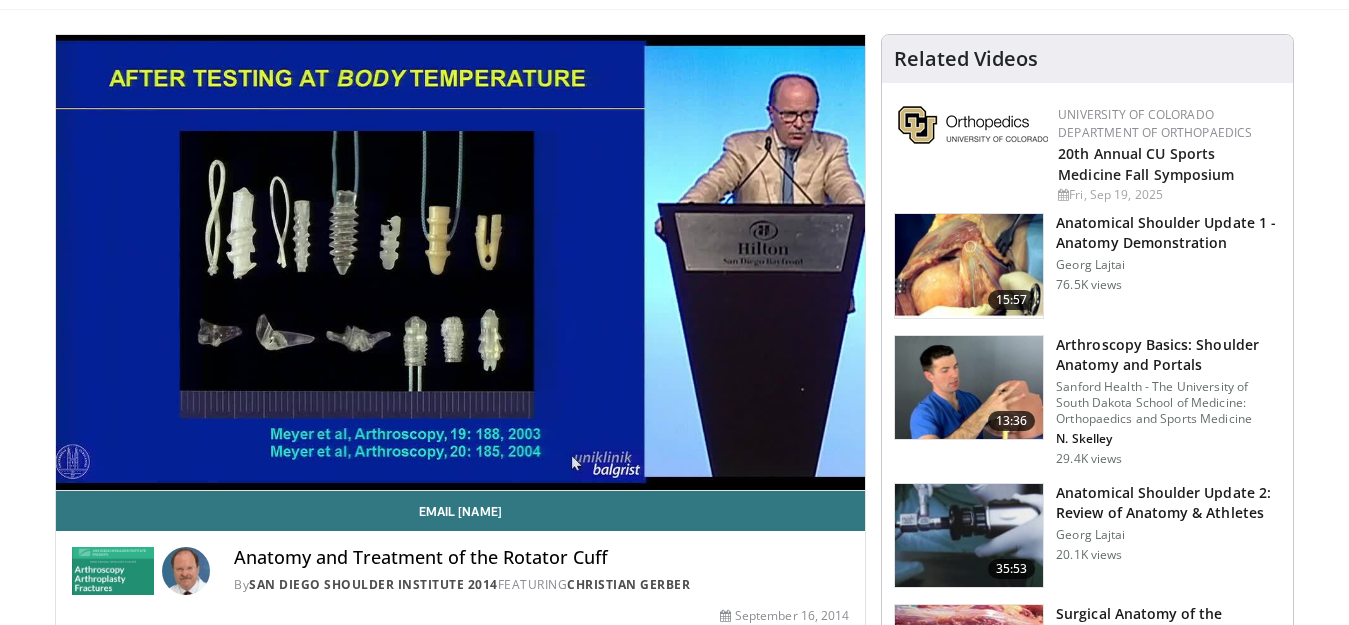 click on "**********" at bounding box center (461, 263) 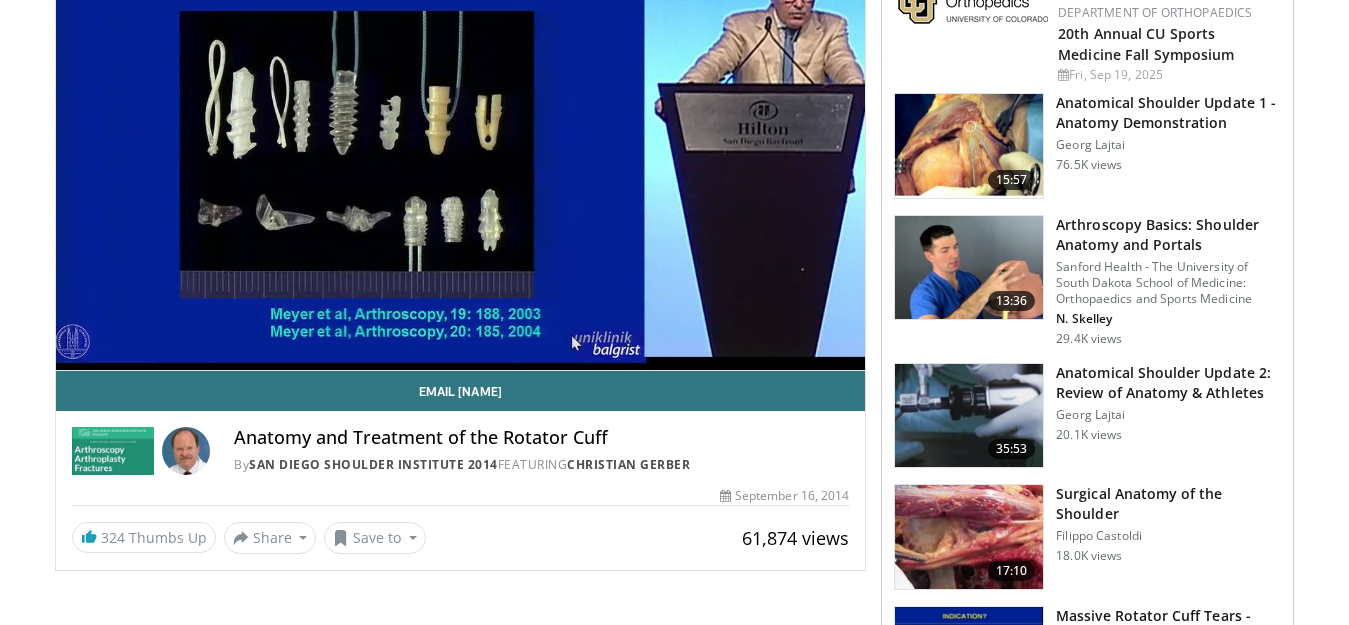 scroll, scrollTop: 280, scrollLeft: 0, axis: vertical 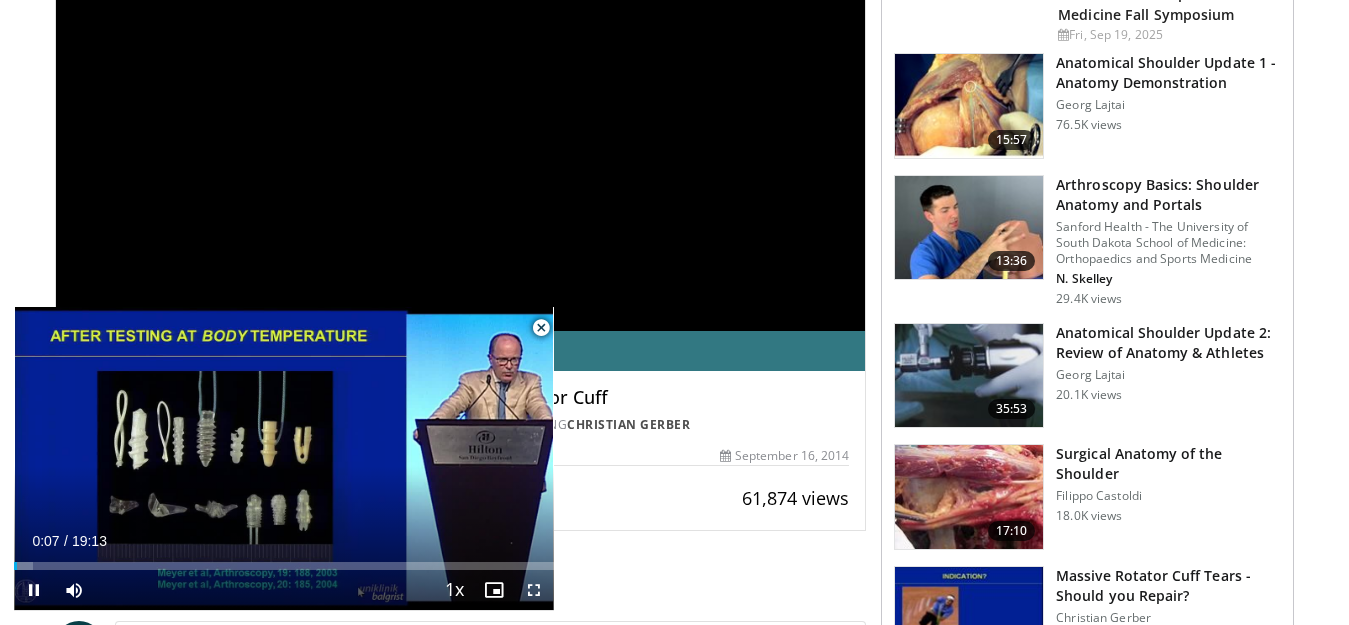 click at bounding box center (541, 328) 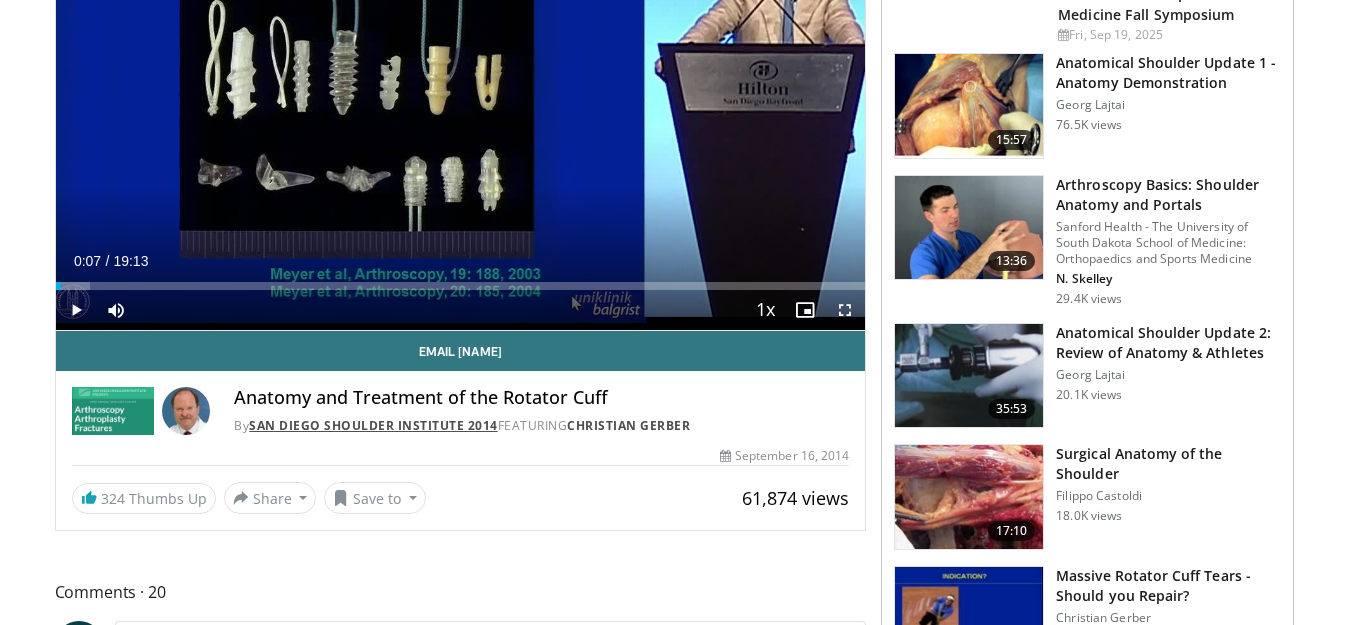 click on "San Diego Shoulder Institute 2014" at bounding box center [373, 425] 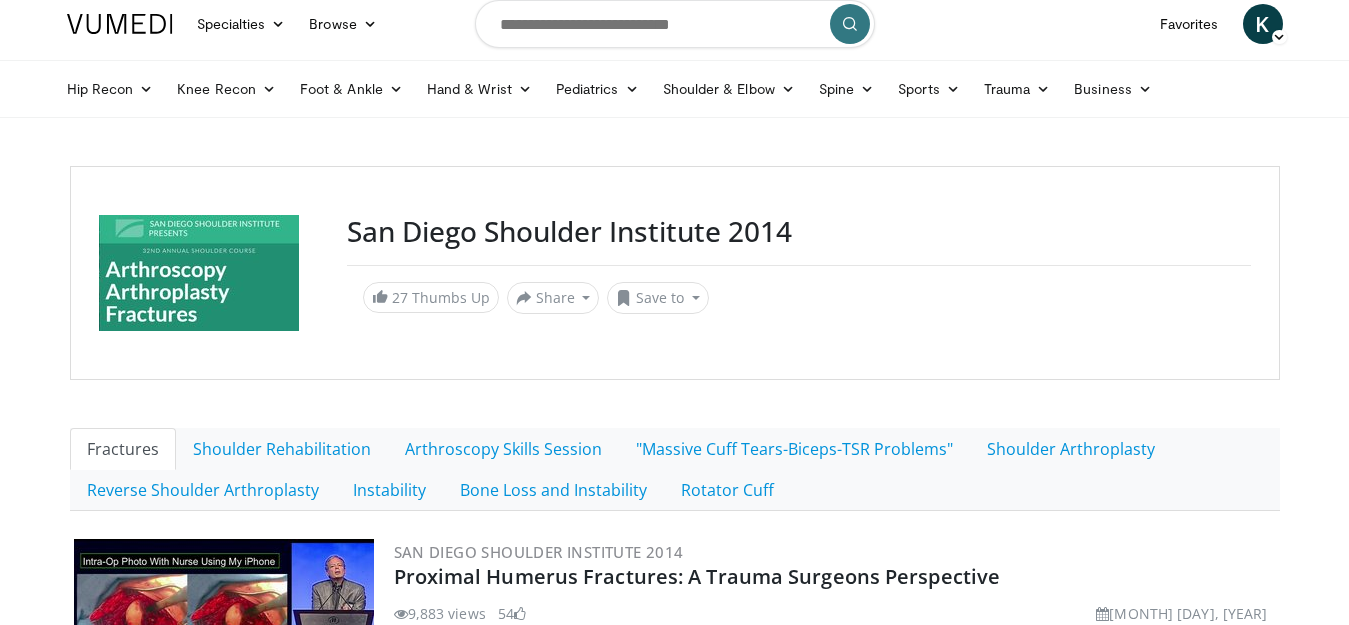 scroll, scrollTop: 0, scrollLeft: 0, axis: both 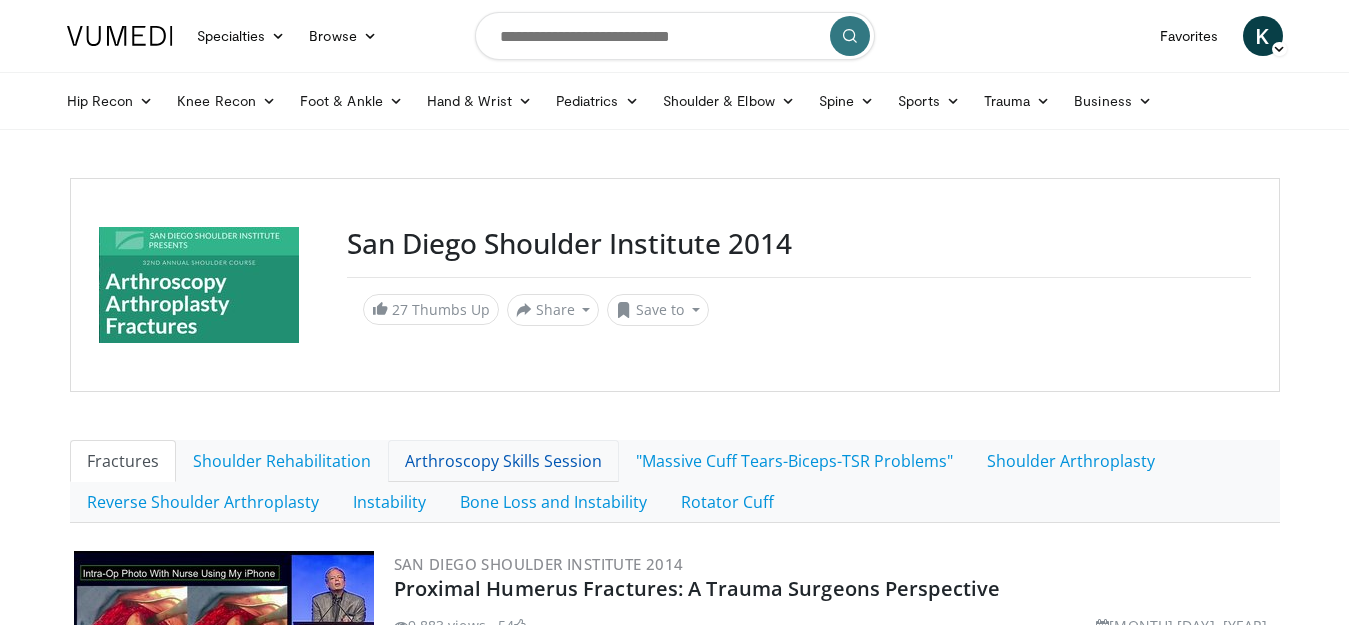 click on "Arthroscopy Skills Session" at bounding box center (503, 461) 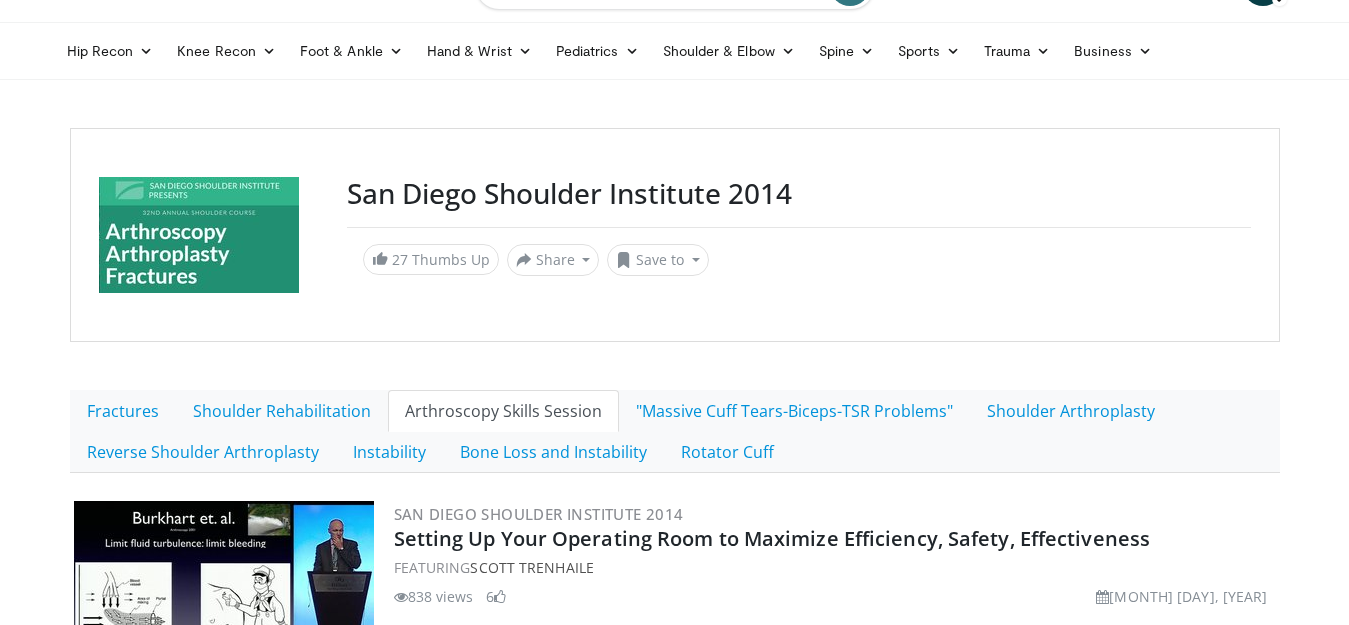 scroll, scrollTop: 0, scrollLeft: 0, axis: both 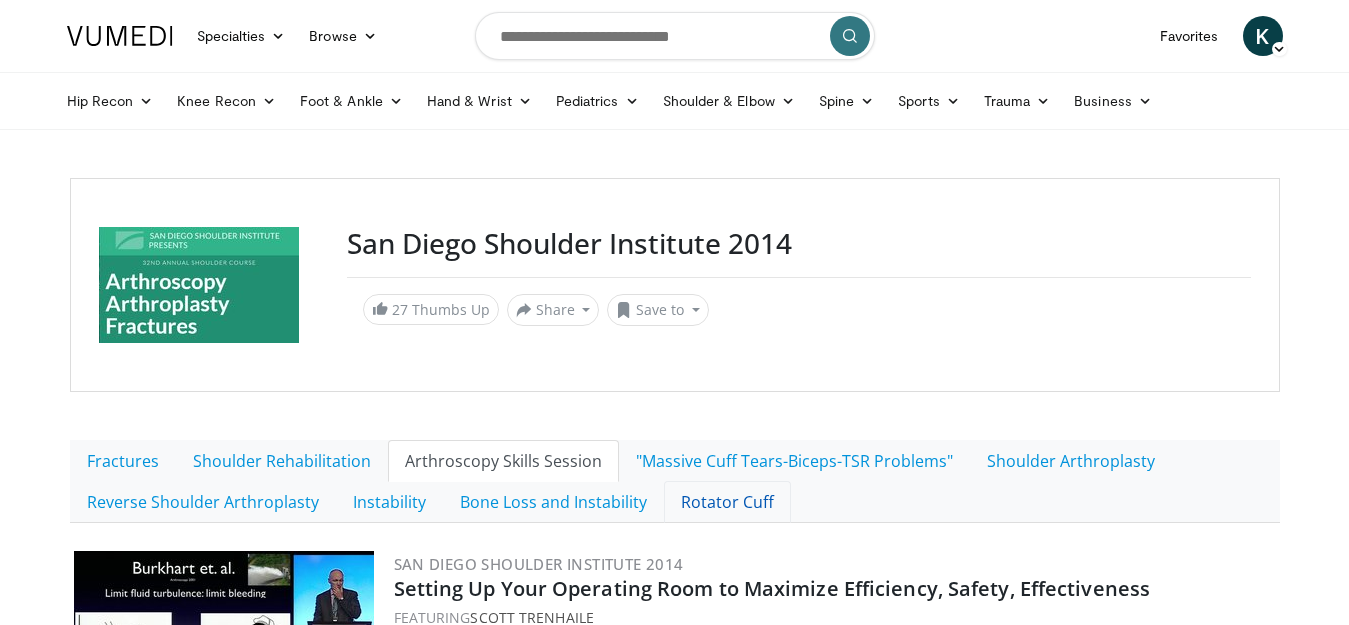 click on "Rotator Cuff" at bounding box center (727, 502) 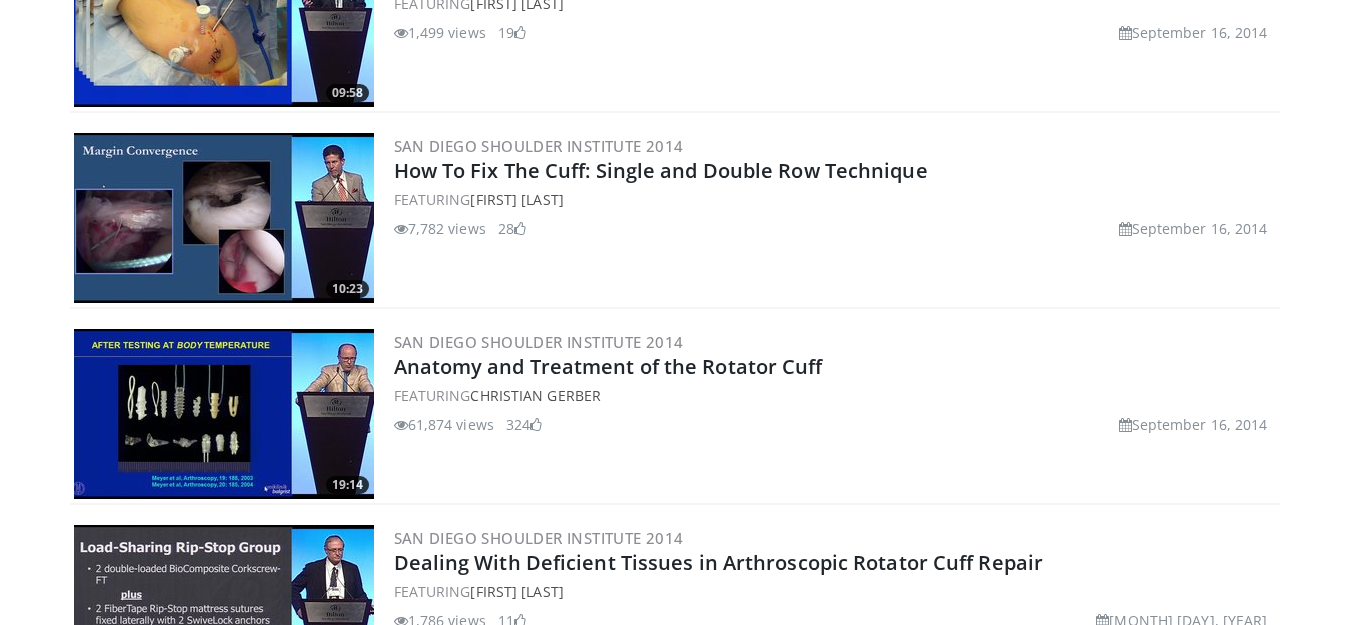 scroll, scrollTop: 880, scrollLeft: 0, axis: vertical 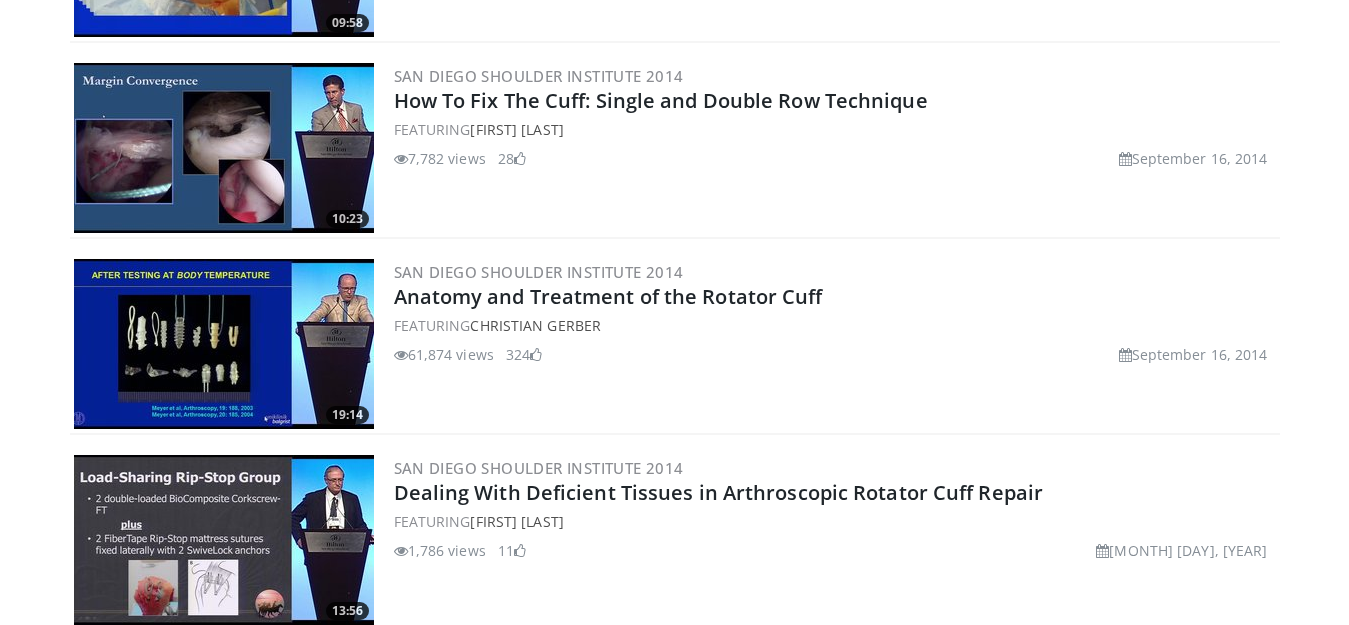 click at bounding box center [224, 344] 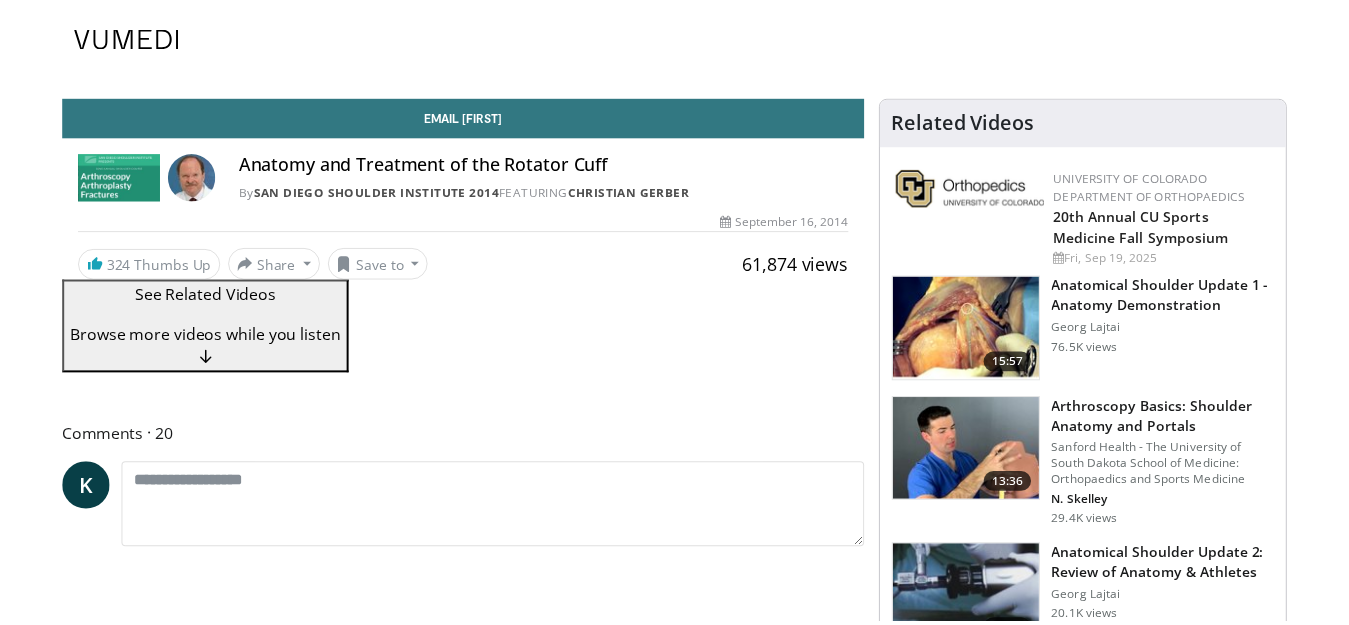 scroll, scrollTop: 0, scrollLeft: 0, axis: both 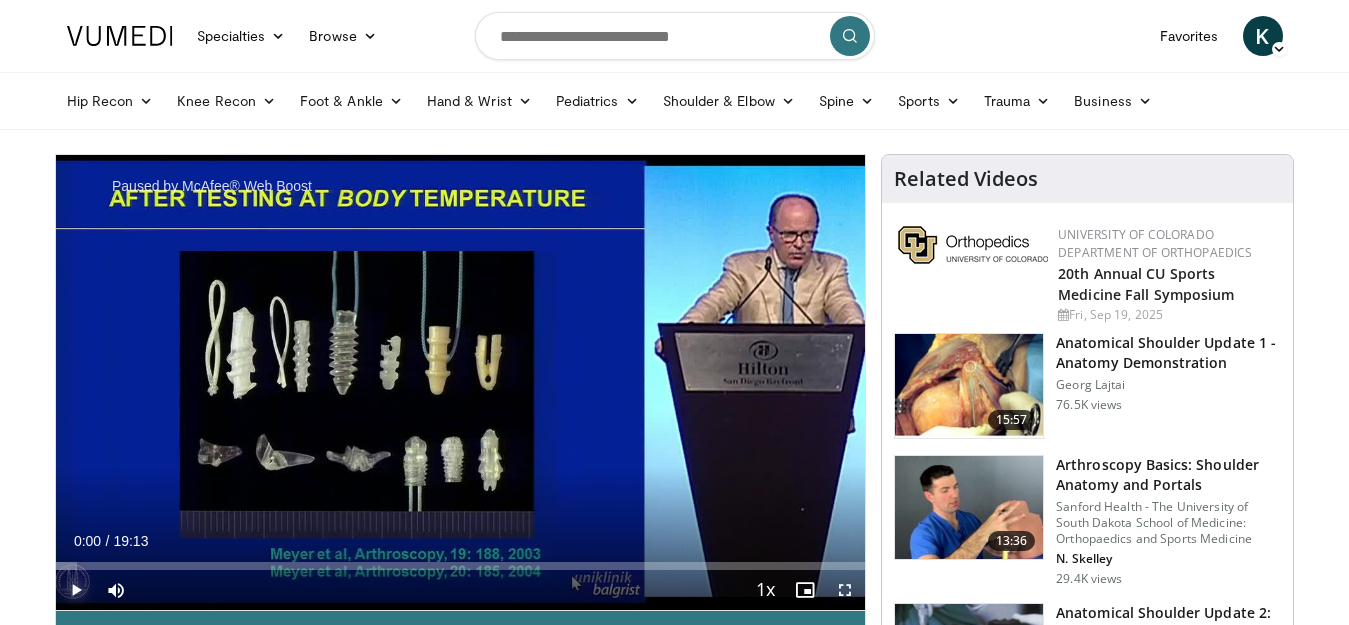 click at bounding box center (76, 590) 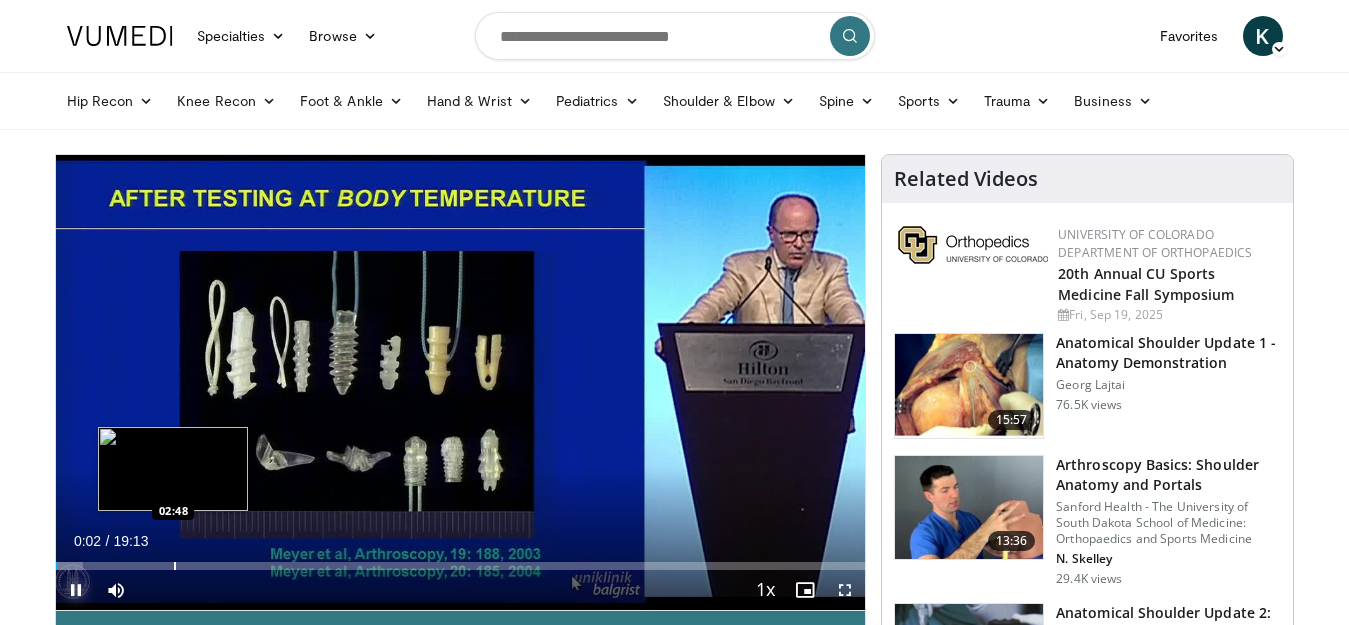click on "Loaded :  3.44% 00:03 02:48" at bounding box center (461, 560) 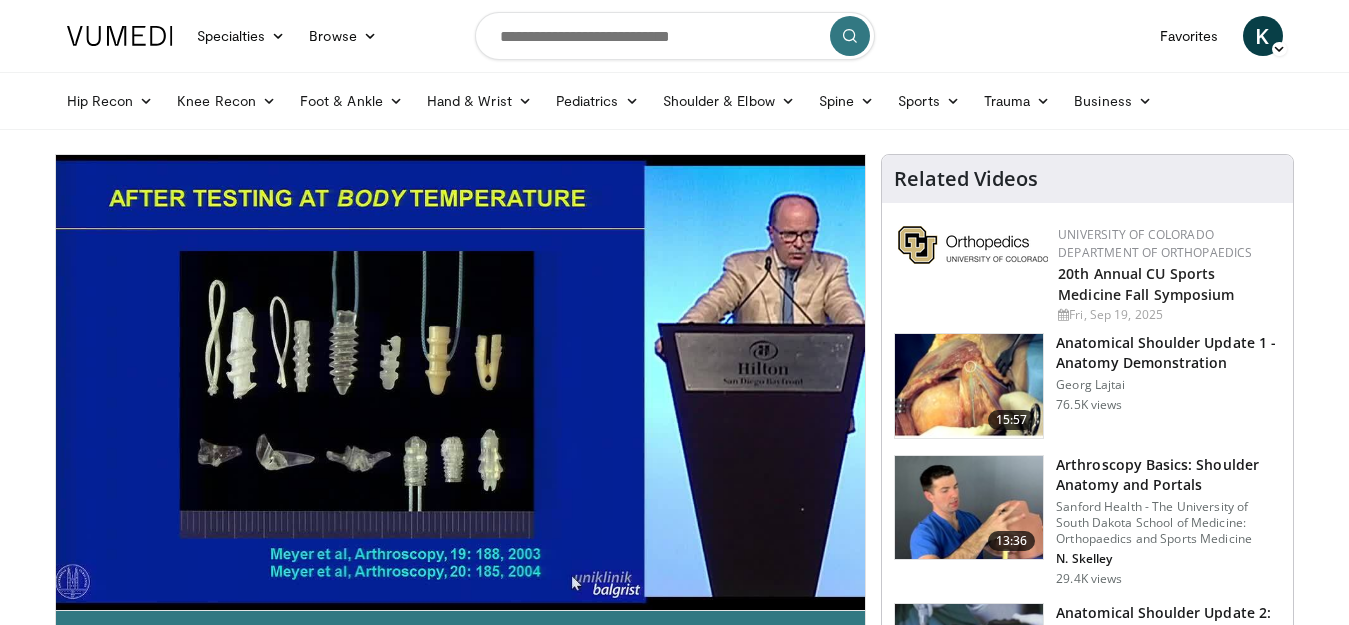 type 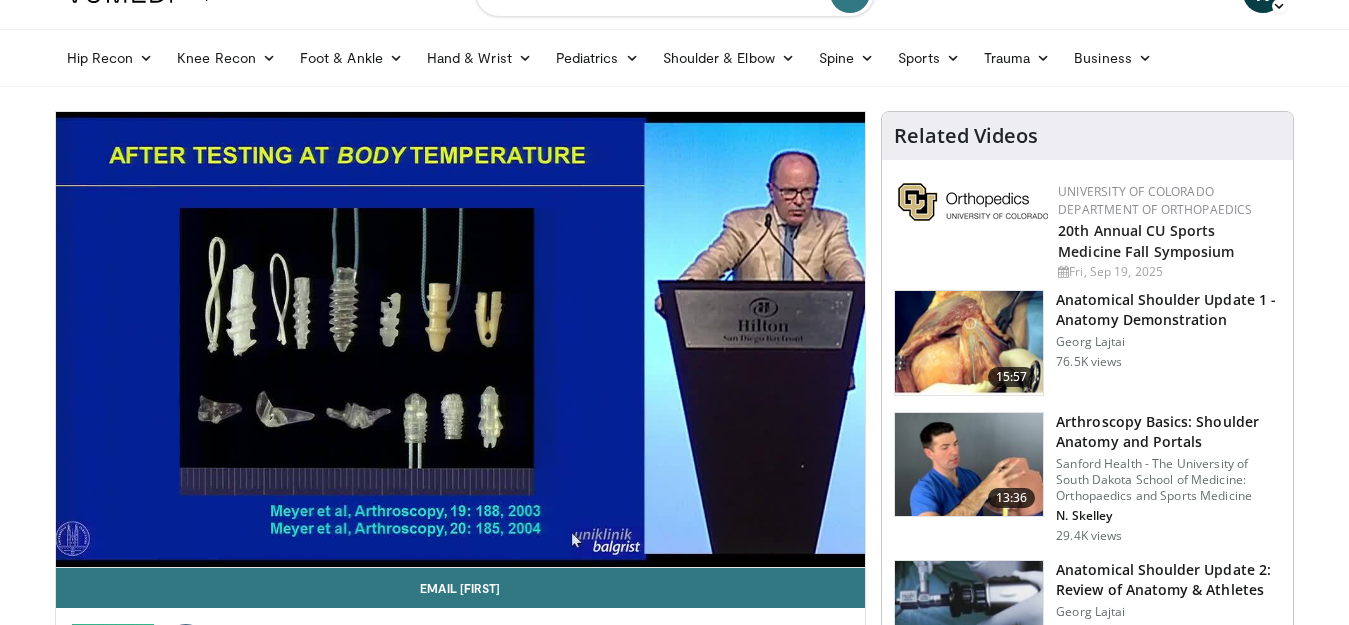 scroll, scrollTop: 73, scrollLeft: 0, axis: vertical 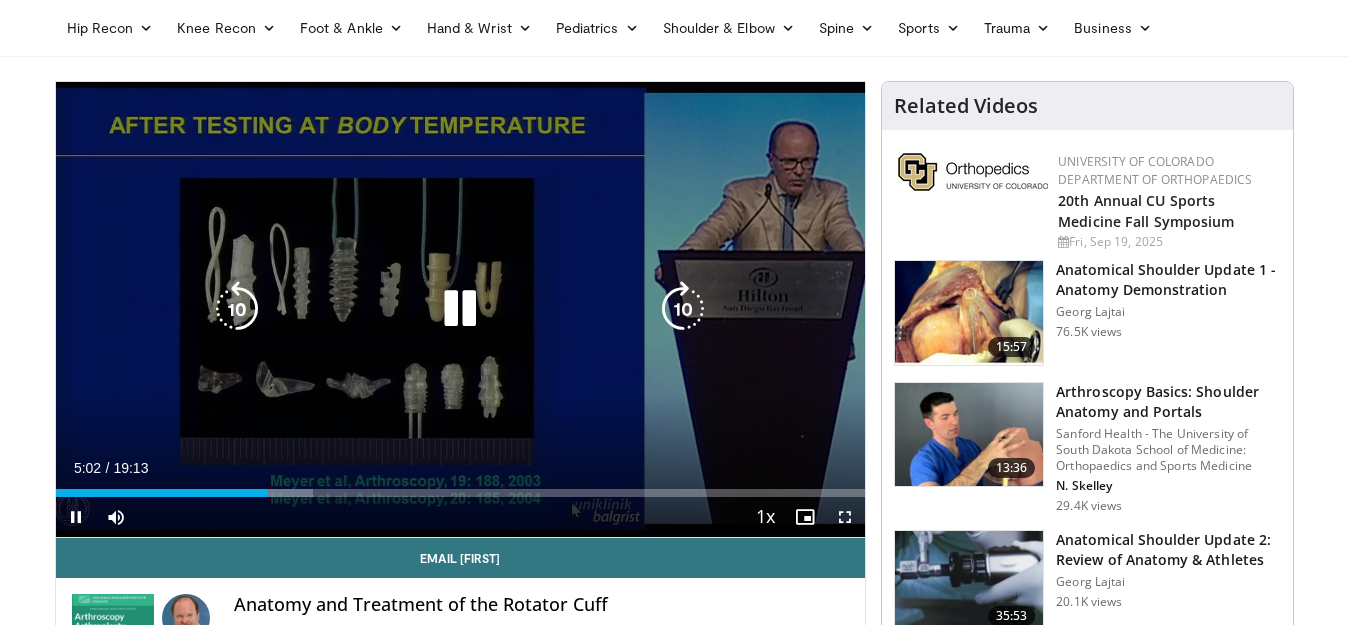 click at bounding box center [683, 309] 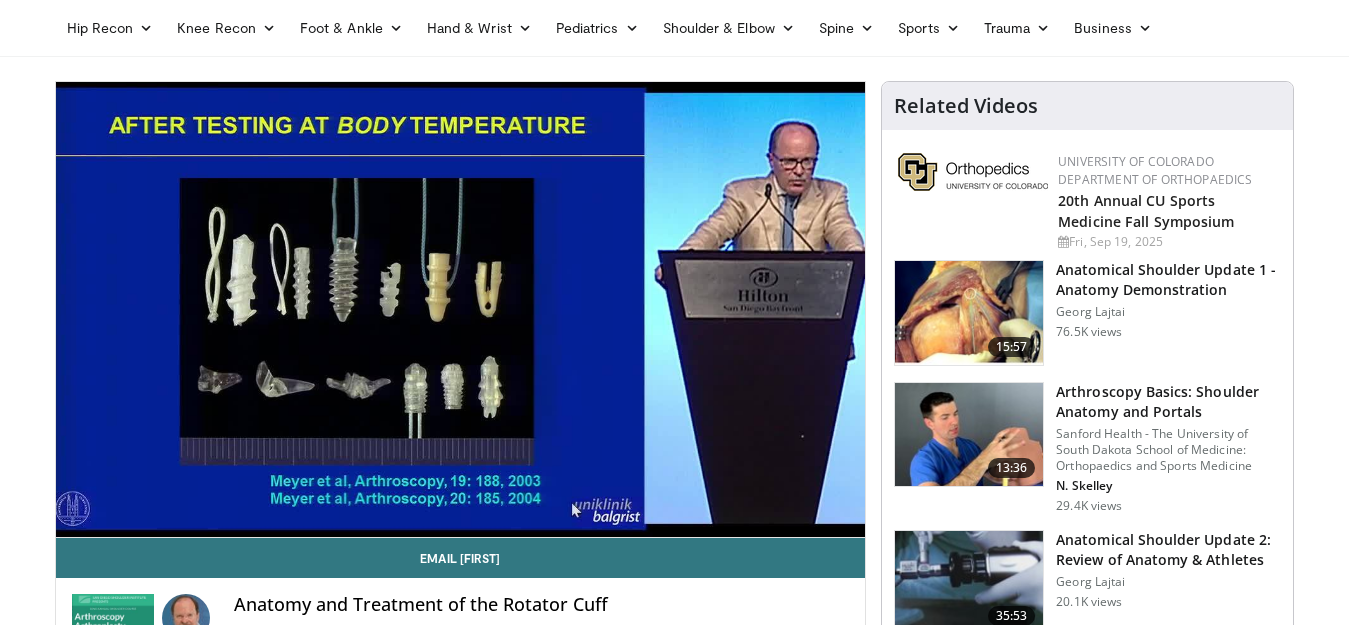 click on "10 seconds
Tap to unmute" at bounding box center [461, 309] 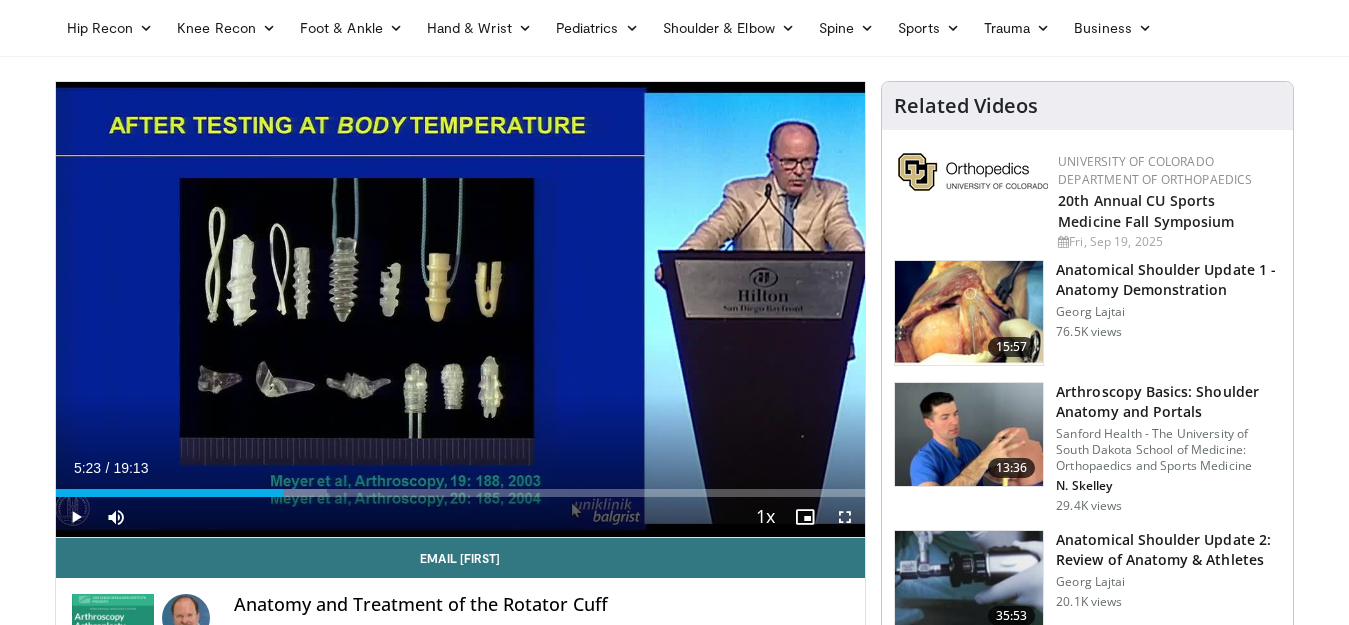 click on "10 seconds
Tap to unmute" at bounding box center (461, 309) 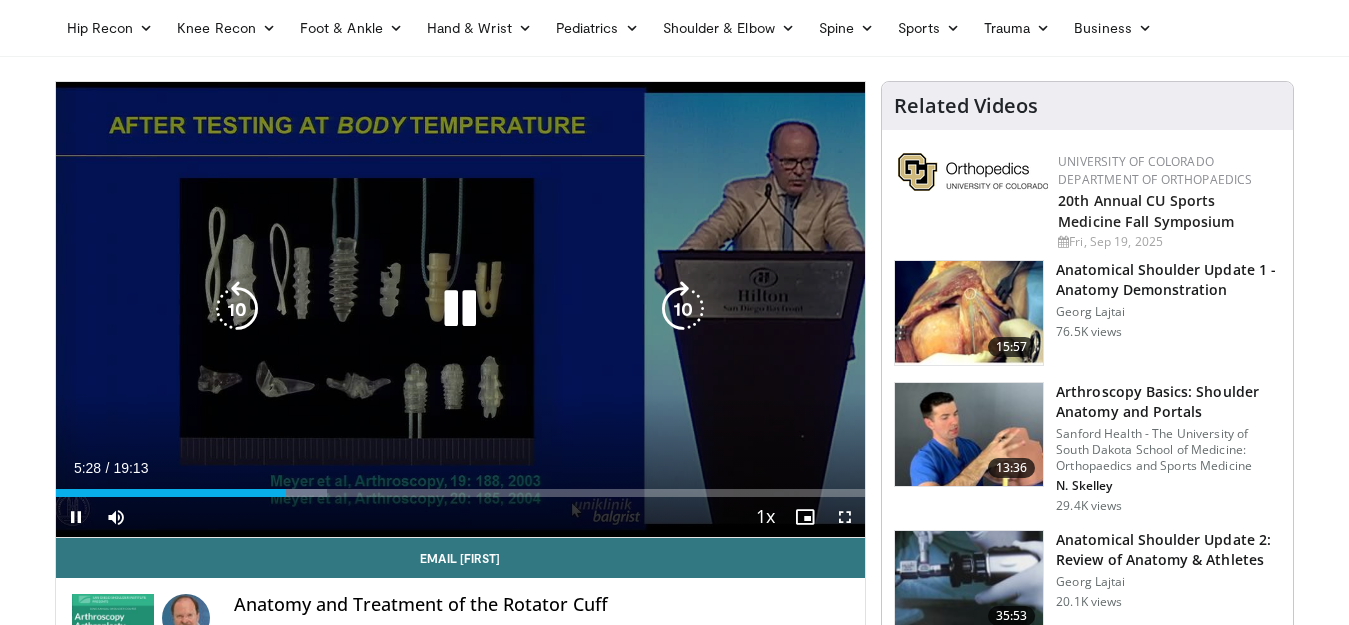 click at bounding box center [683, 309] 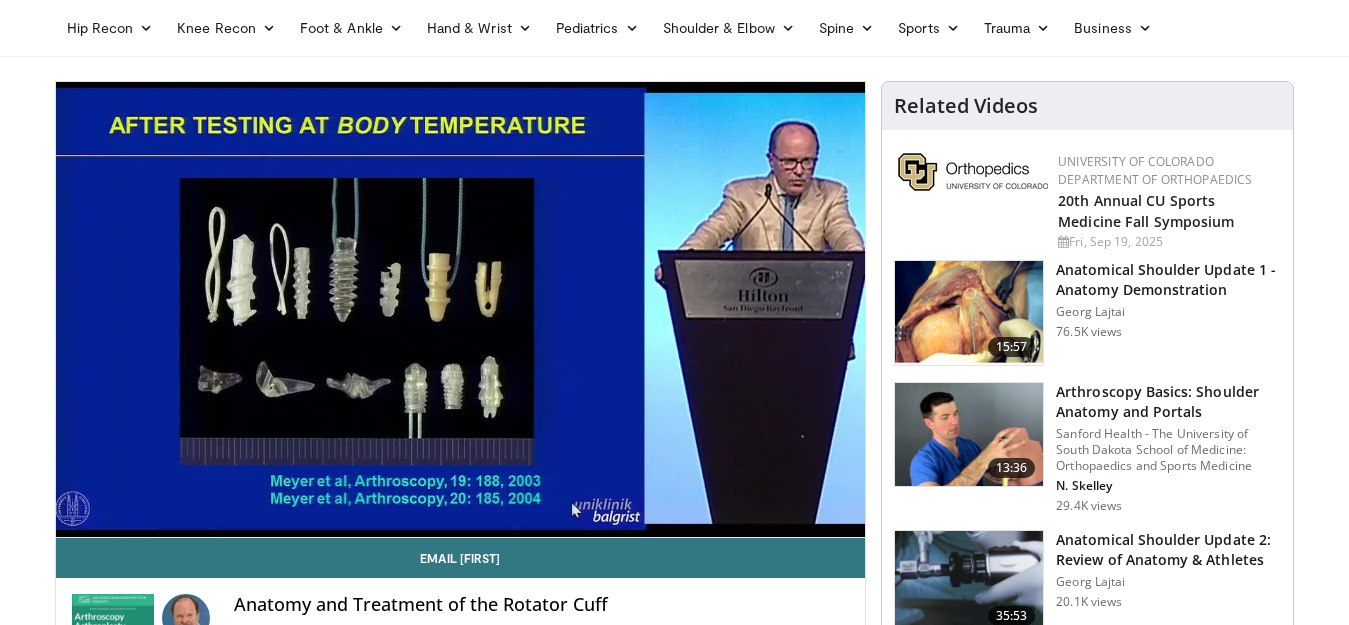 click on "10 seconds
Tap to unmute" at bounding box center [461, 309] 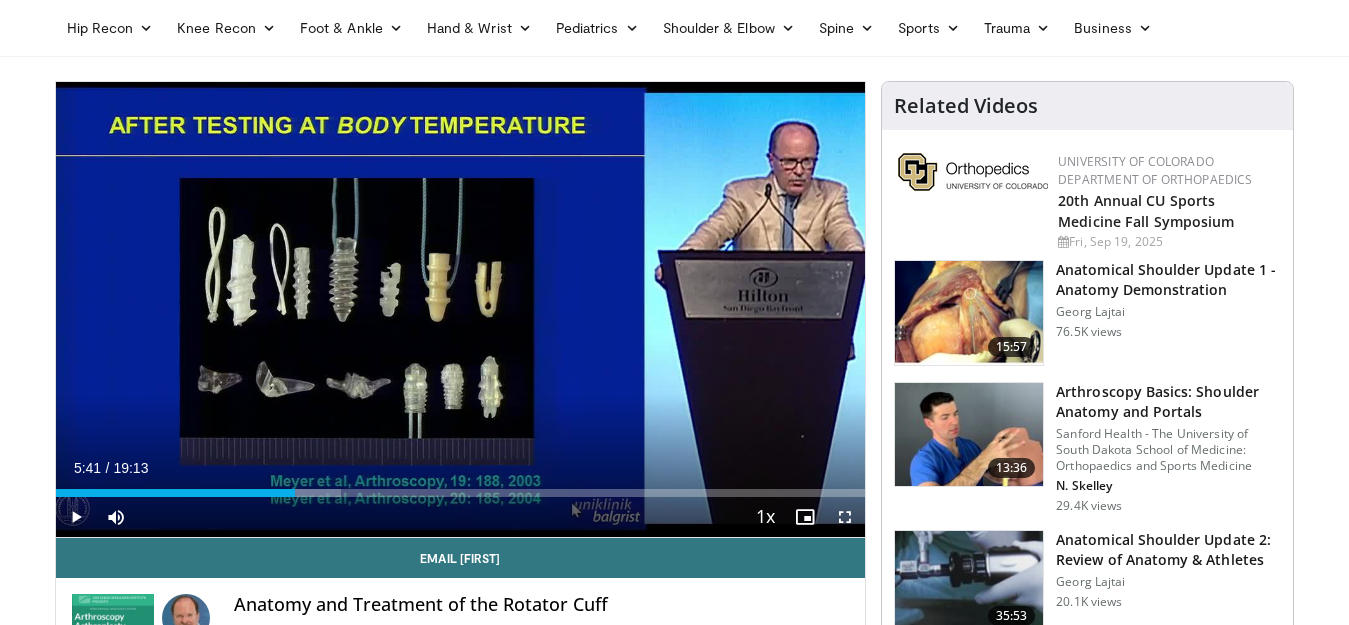 click on "10 seconds
Tap to unmute" at bounding box center [461, 309] 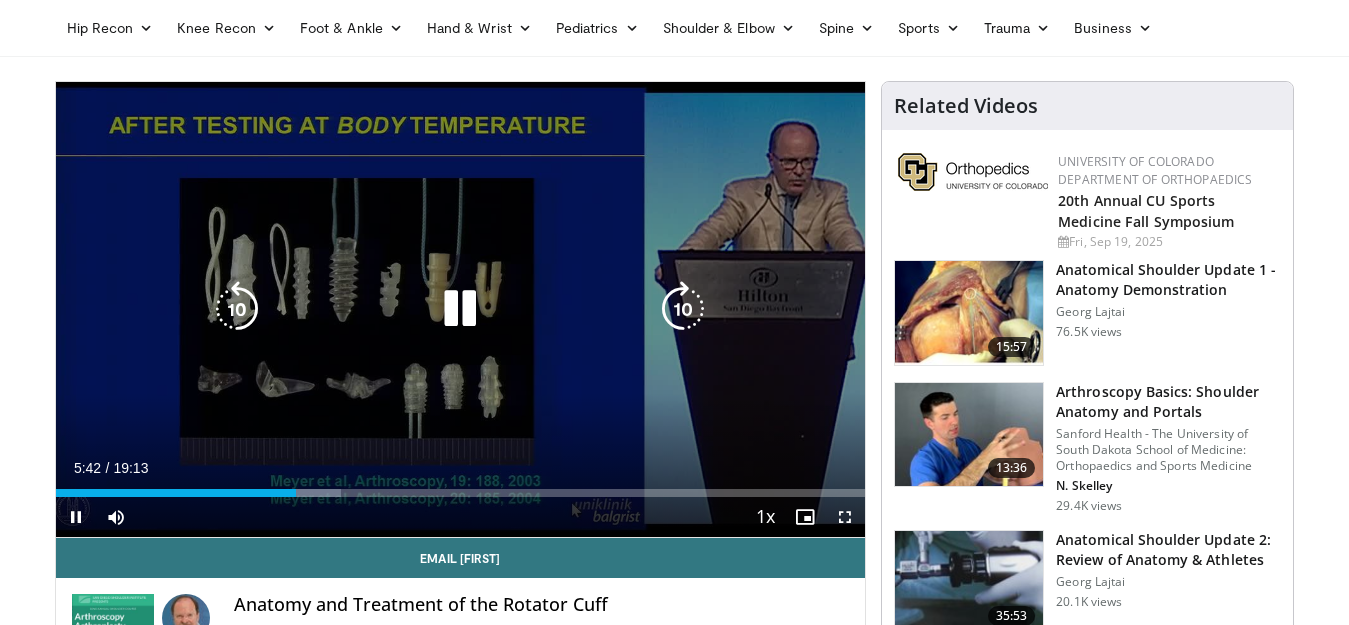 click at bounding box center (683, 309) 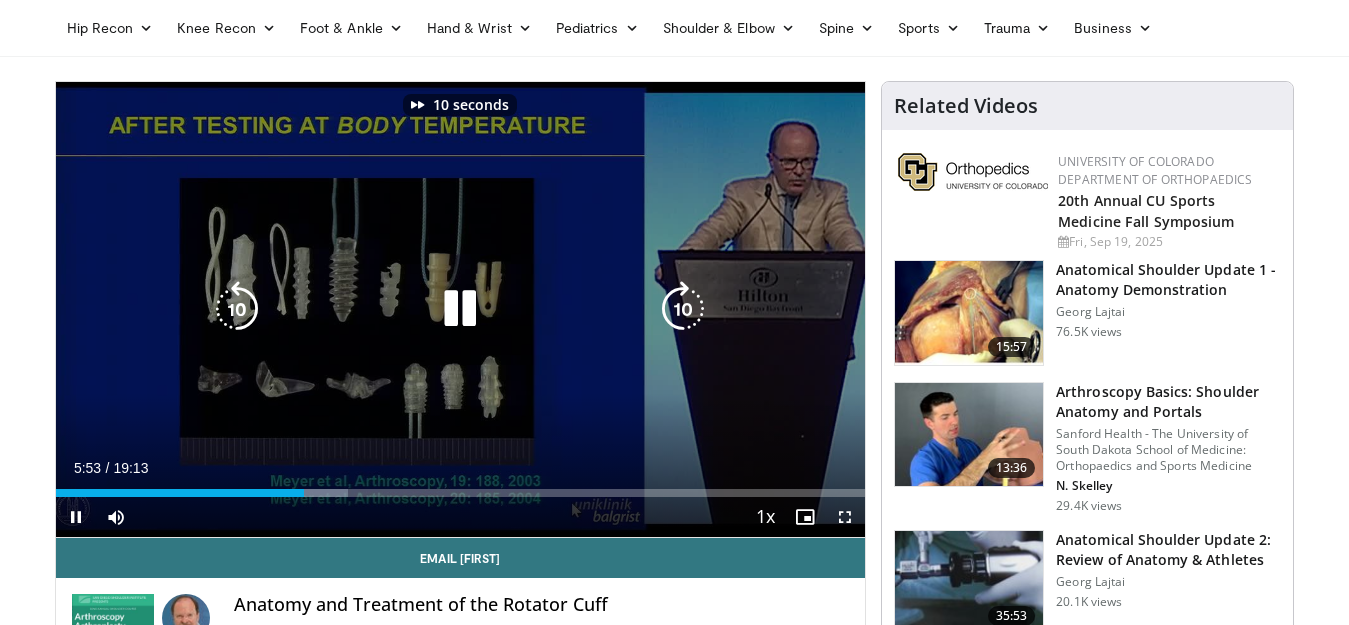 click at bounding box center [683, 309] 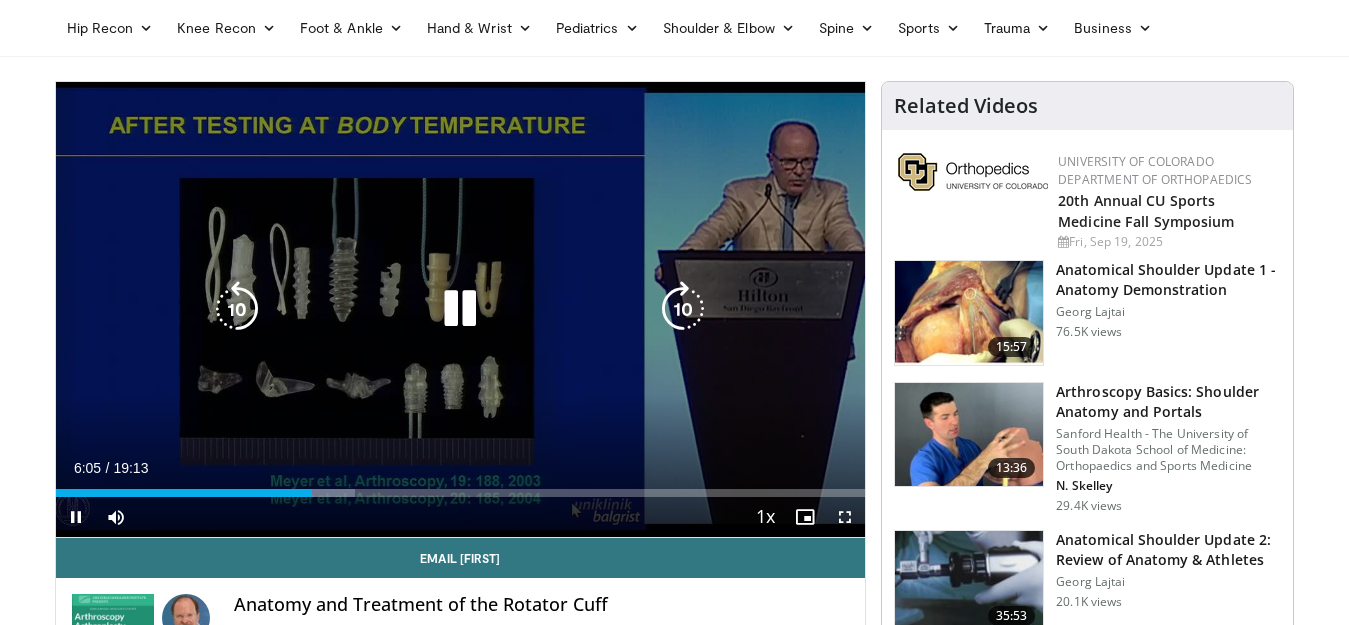 click at bounding box center [683, 309] 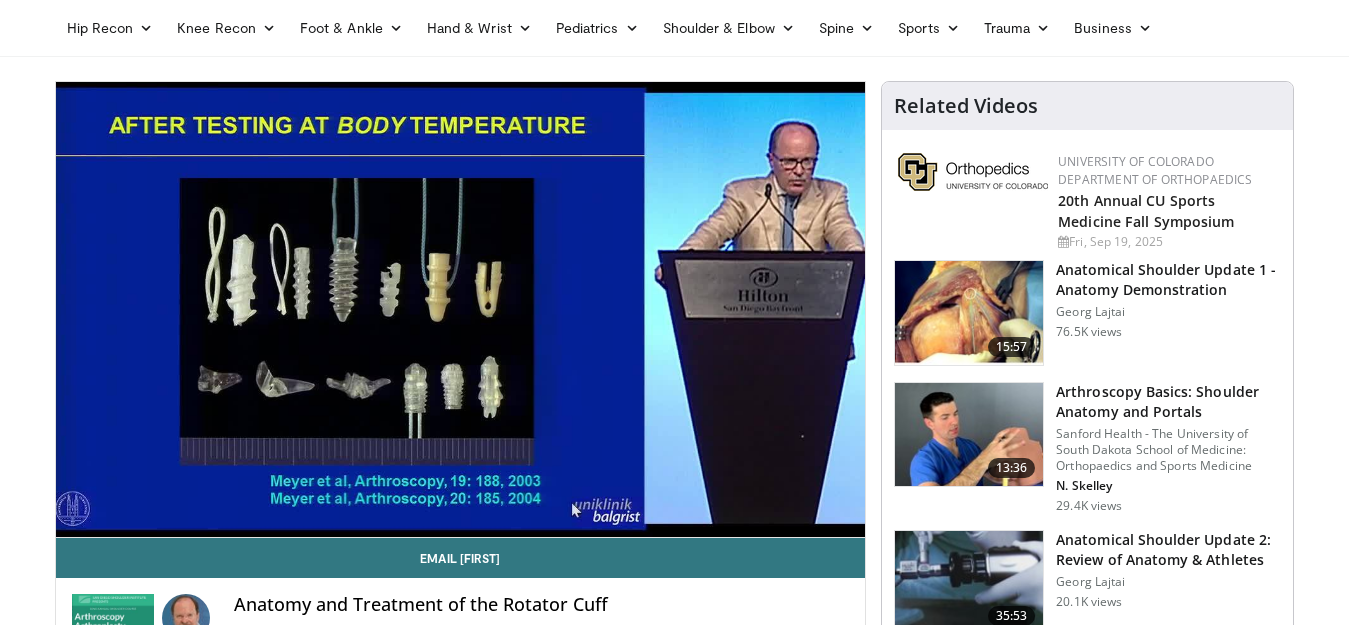type 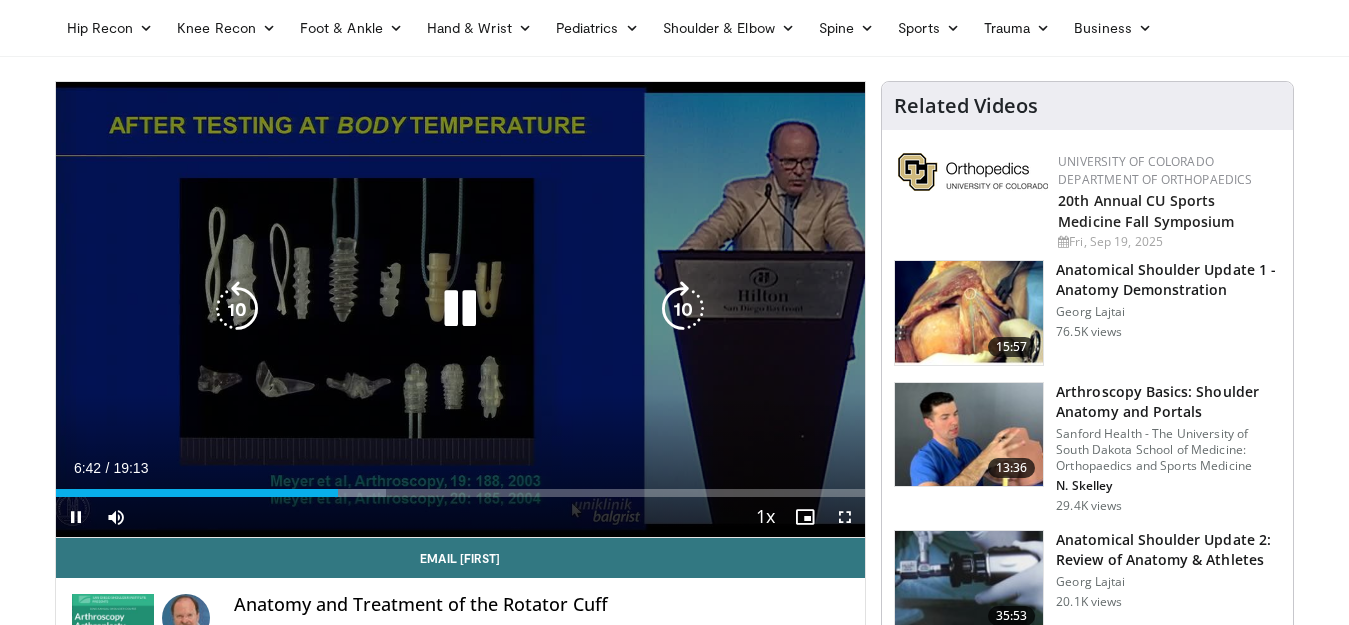 click at bounding box center [460, 309] 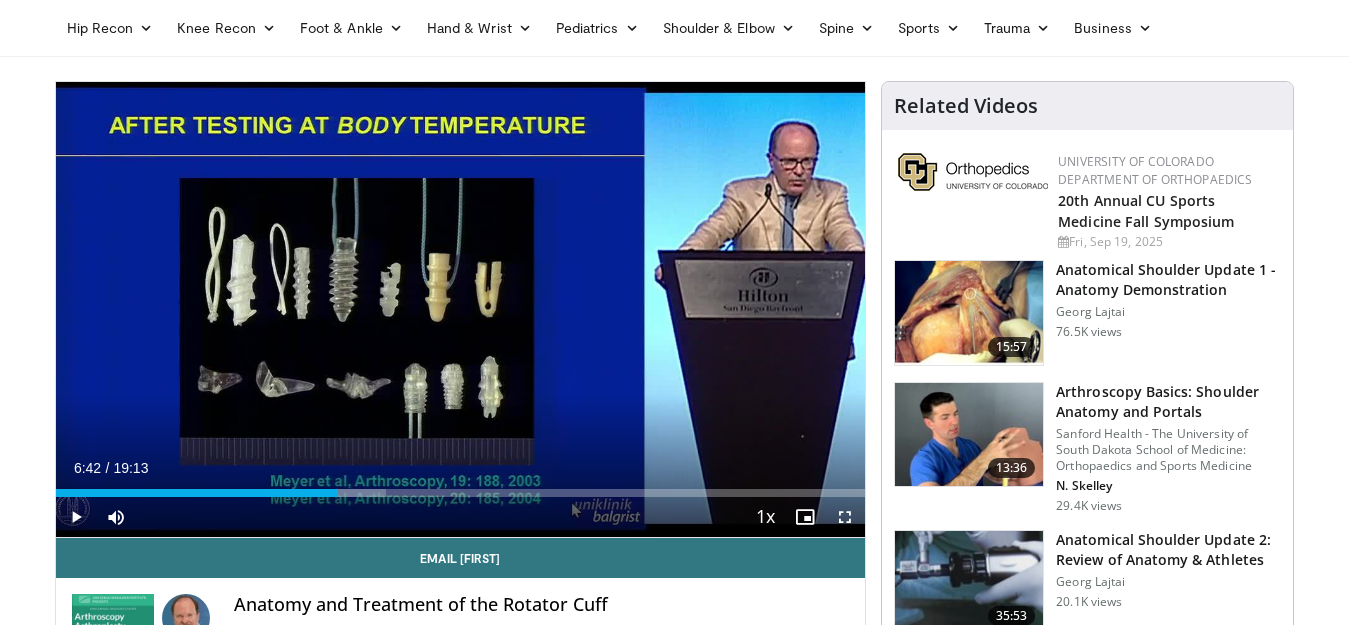 type 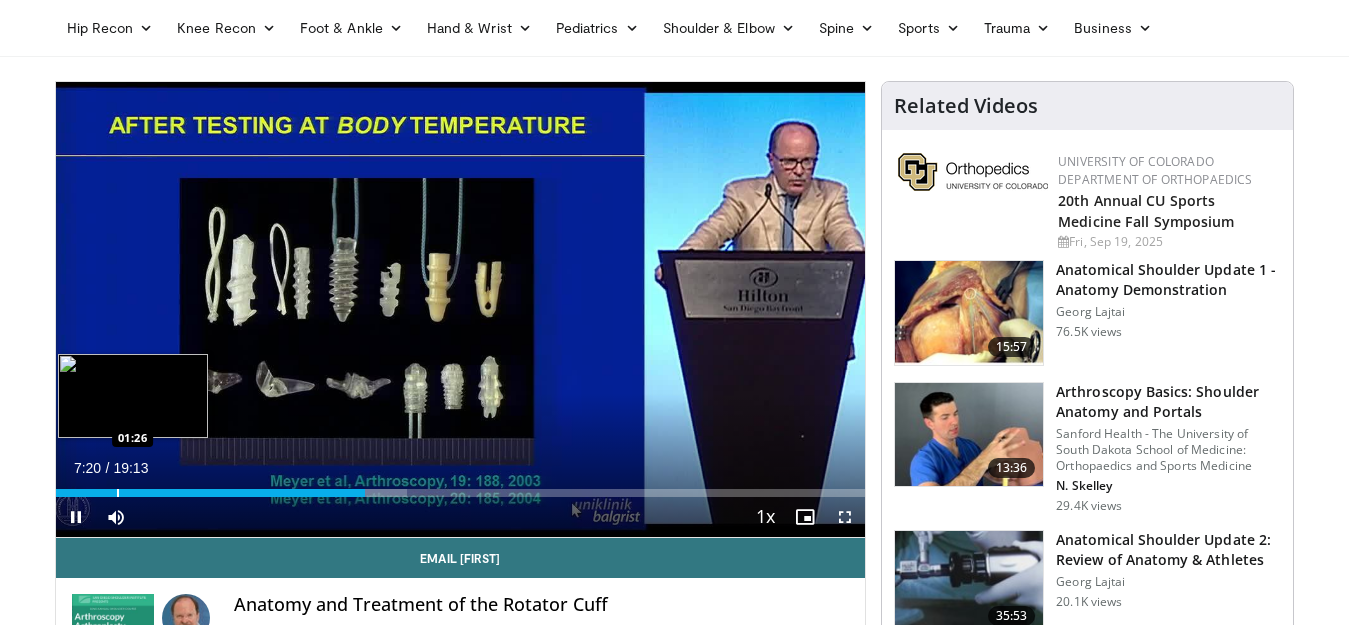click at bounding box center [118, 493] 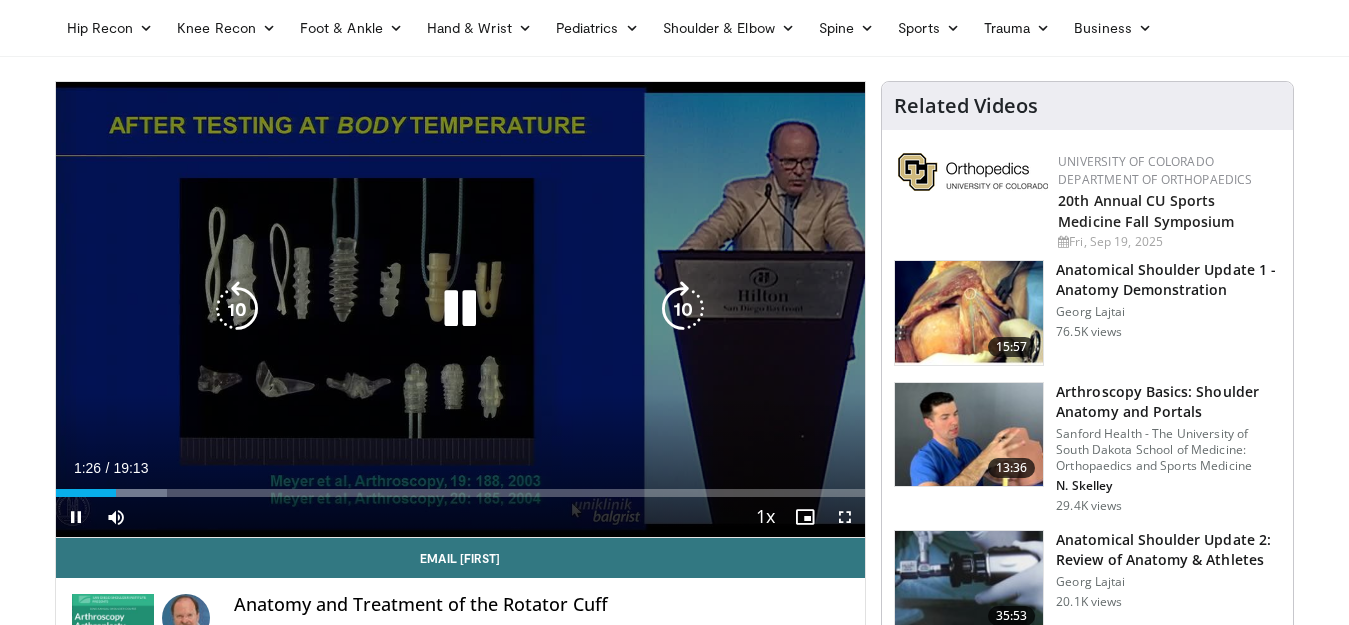 click at bounding box center [237, 309] 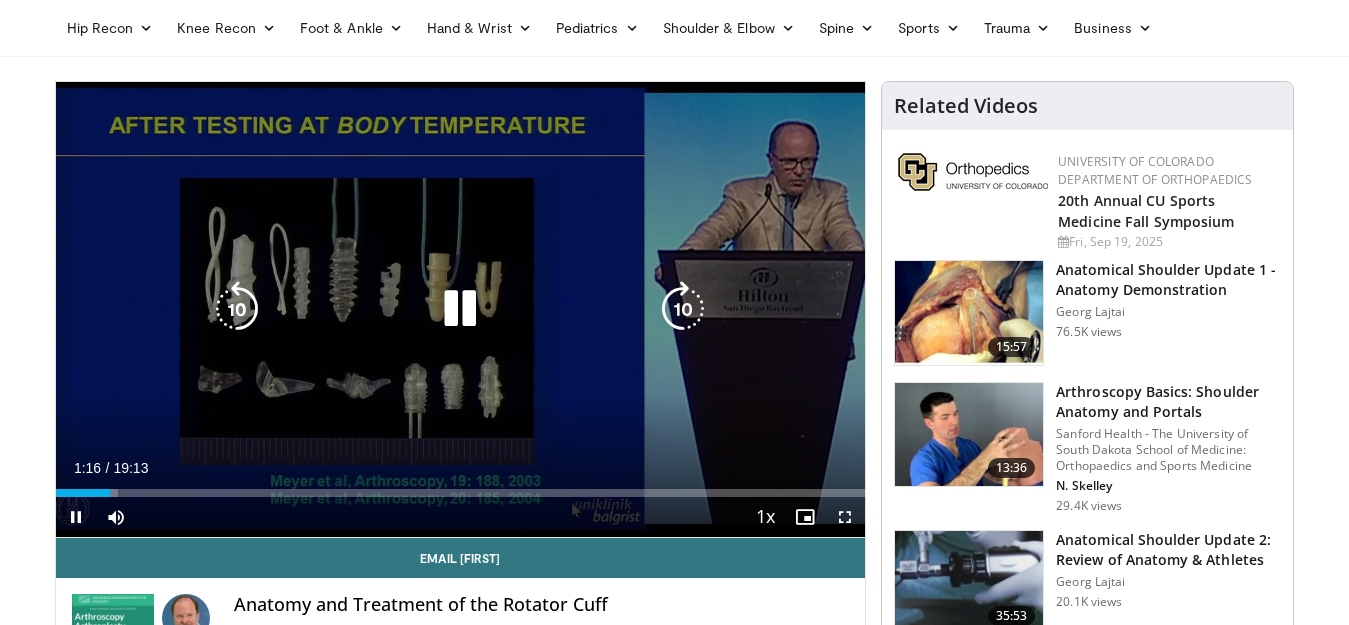 click at bounding box center [237, 309] 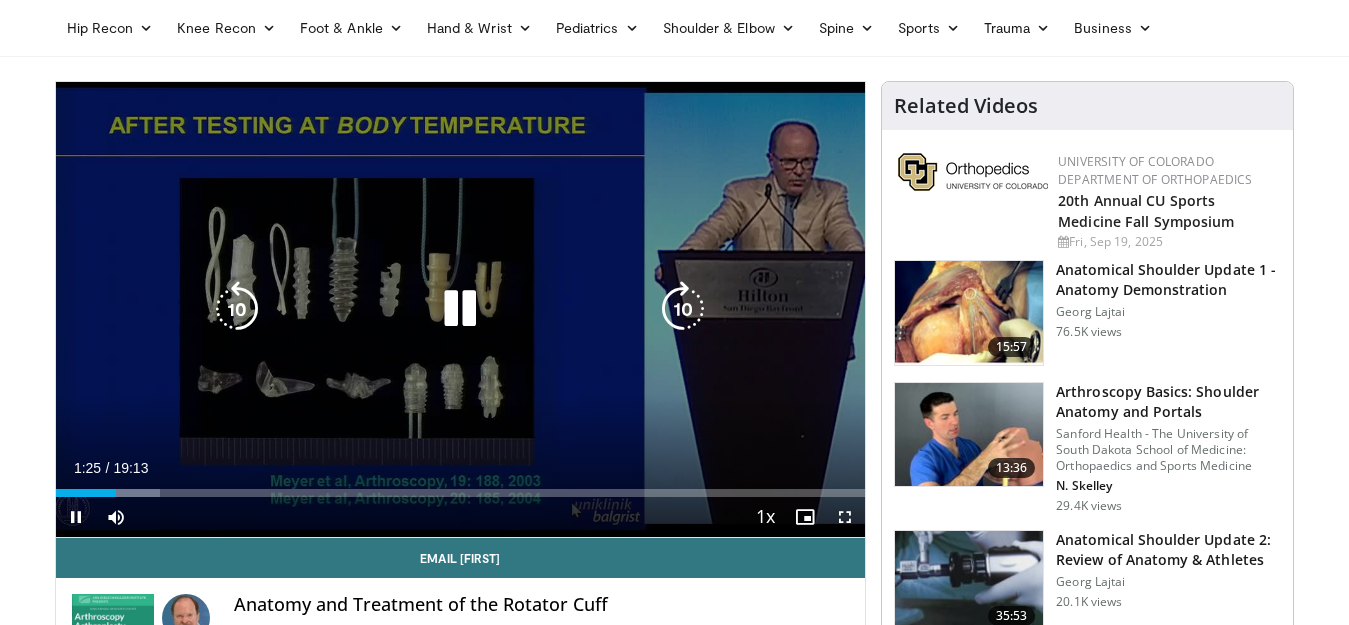 click at bounding box center (237, 309) 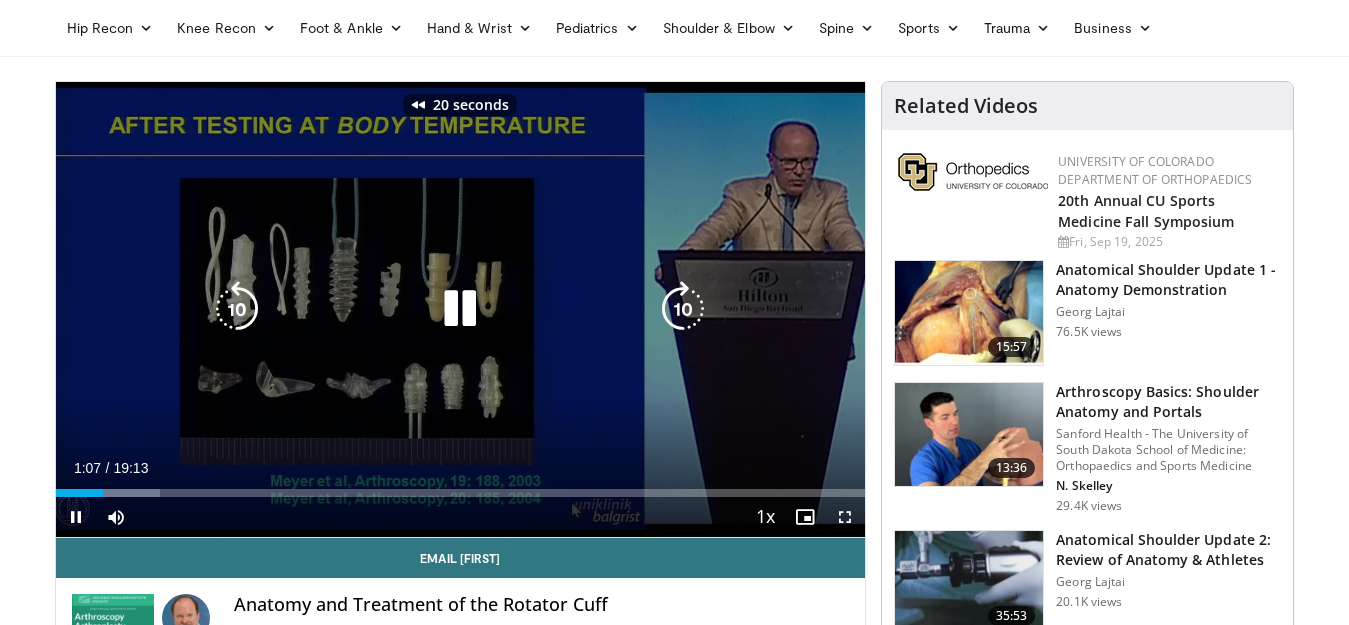 click at bounding box center [237, 309] 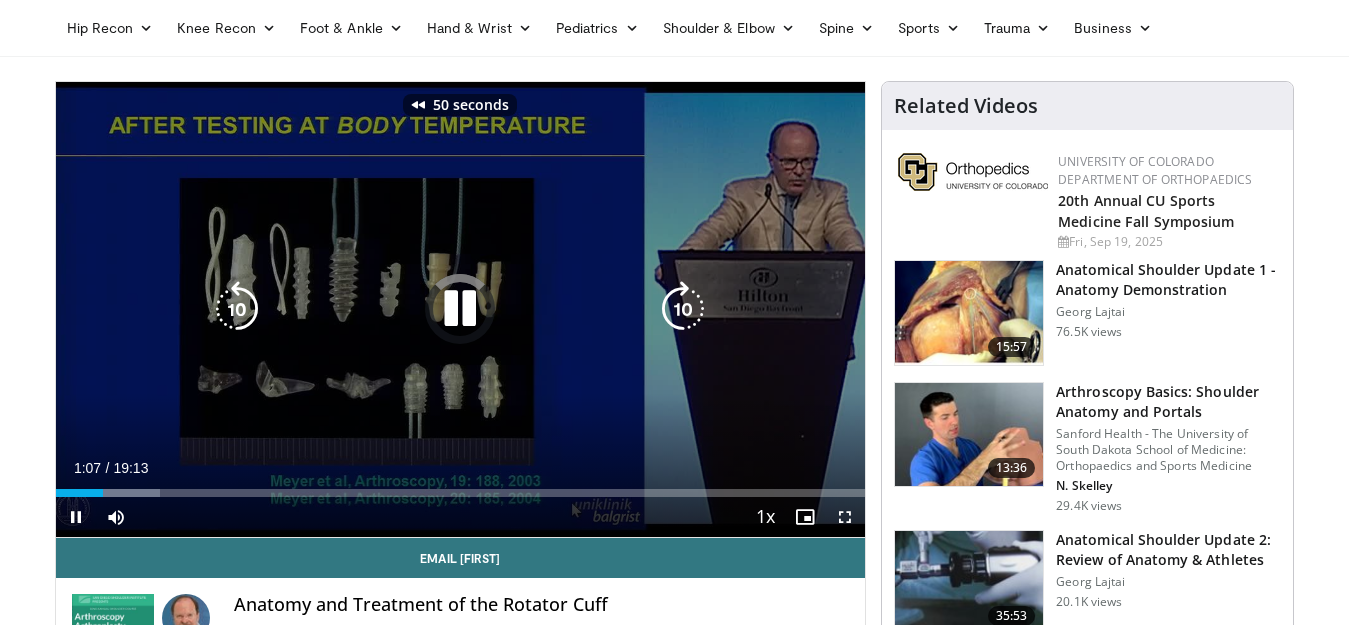 click at bounding box center [237, 309] 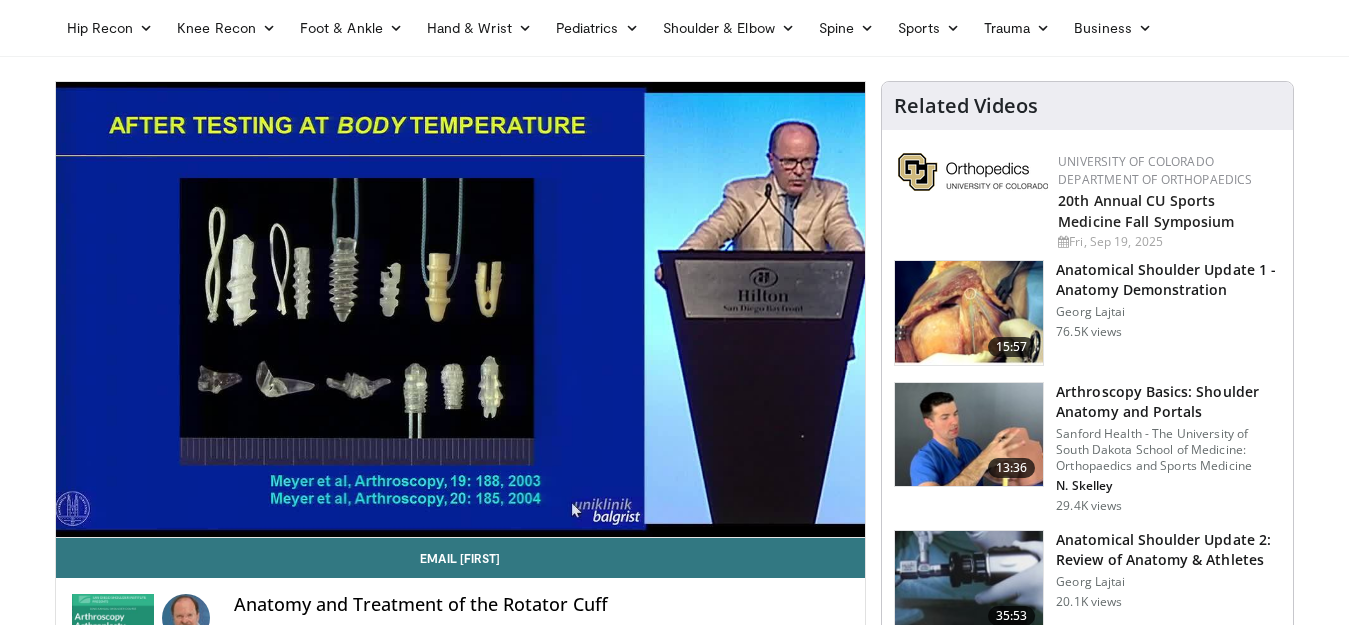 type 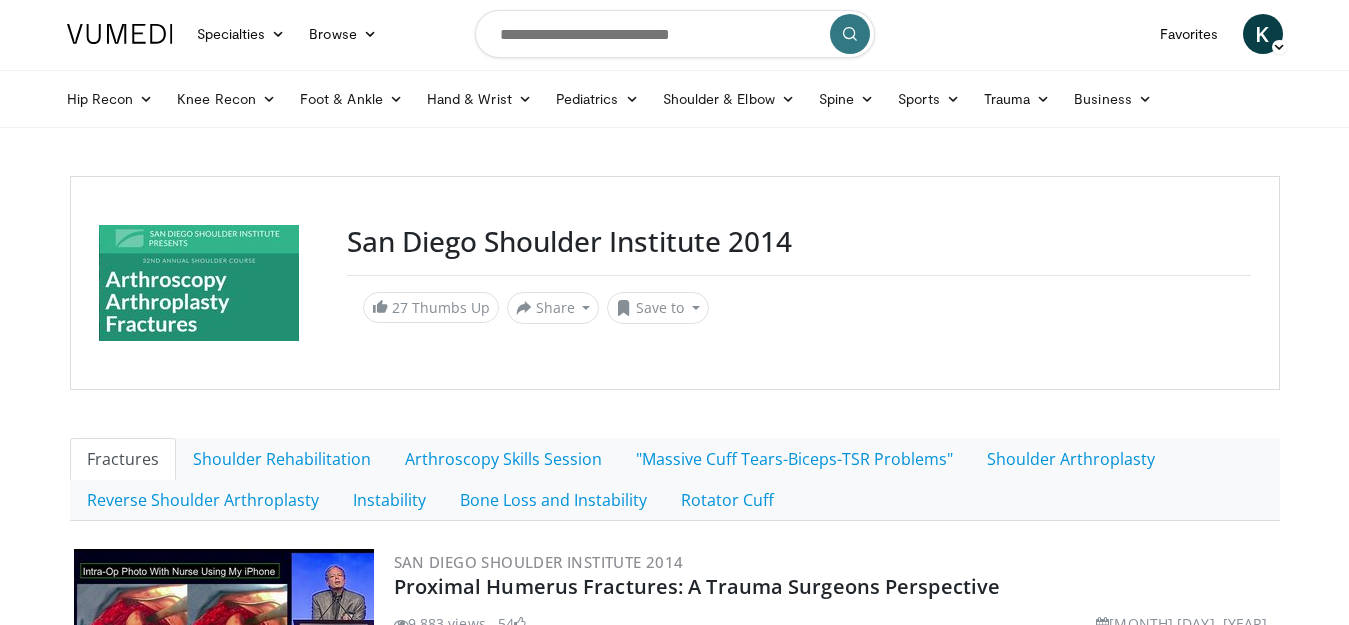 scroll, scrollTop: 0, scrollLeft: 0, axis: both 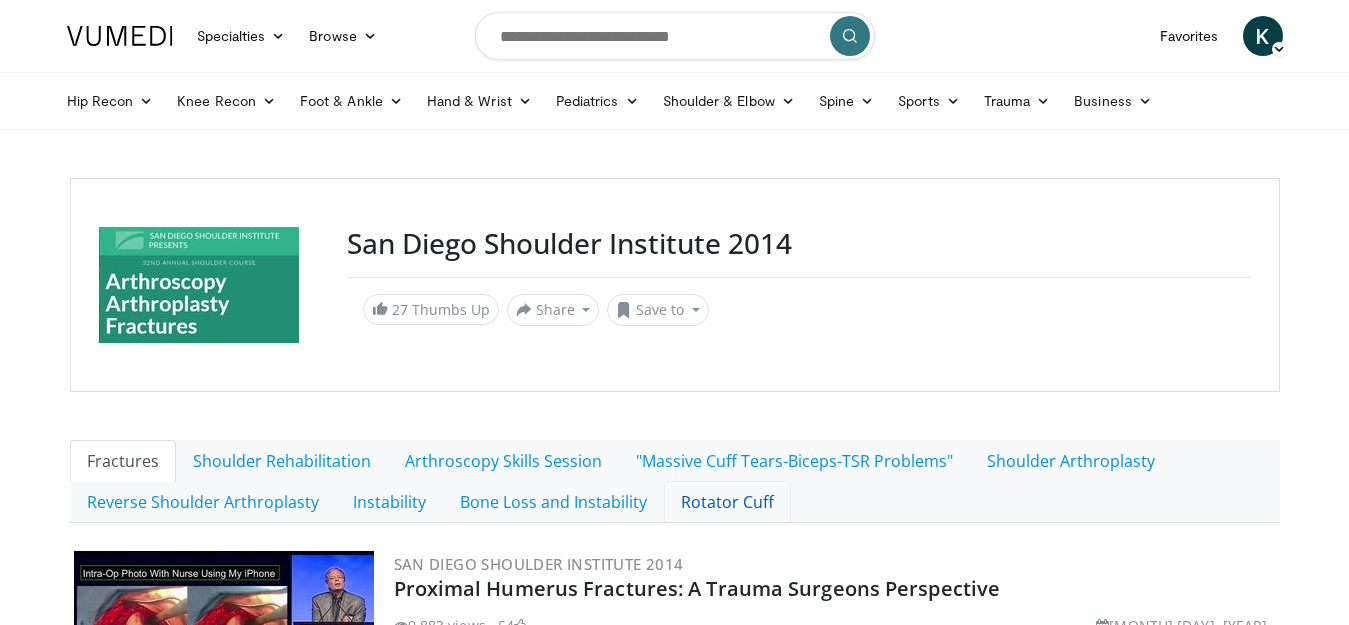 click on "Rotator Cuff" at bounding box center (727, 502) 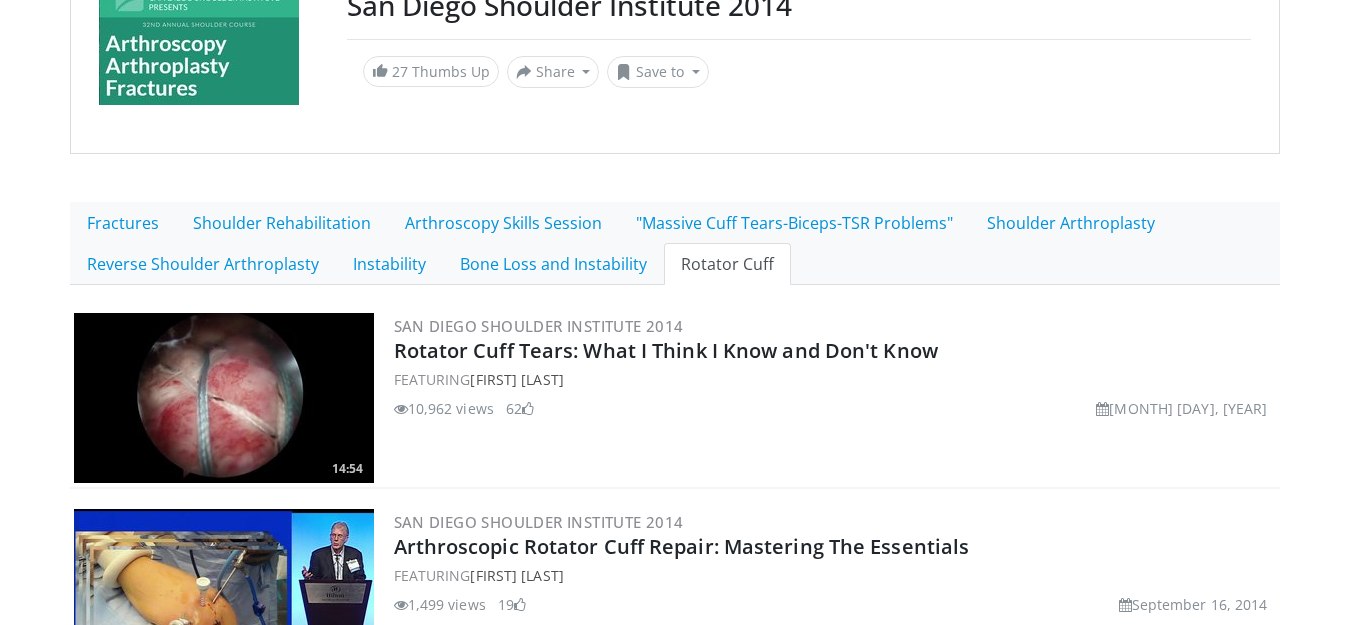 scroll, scrollTop: 240, scrollLeft: 0, axis: vertical 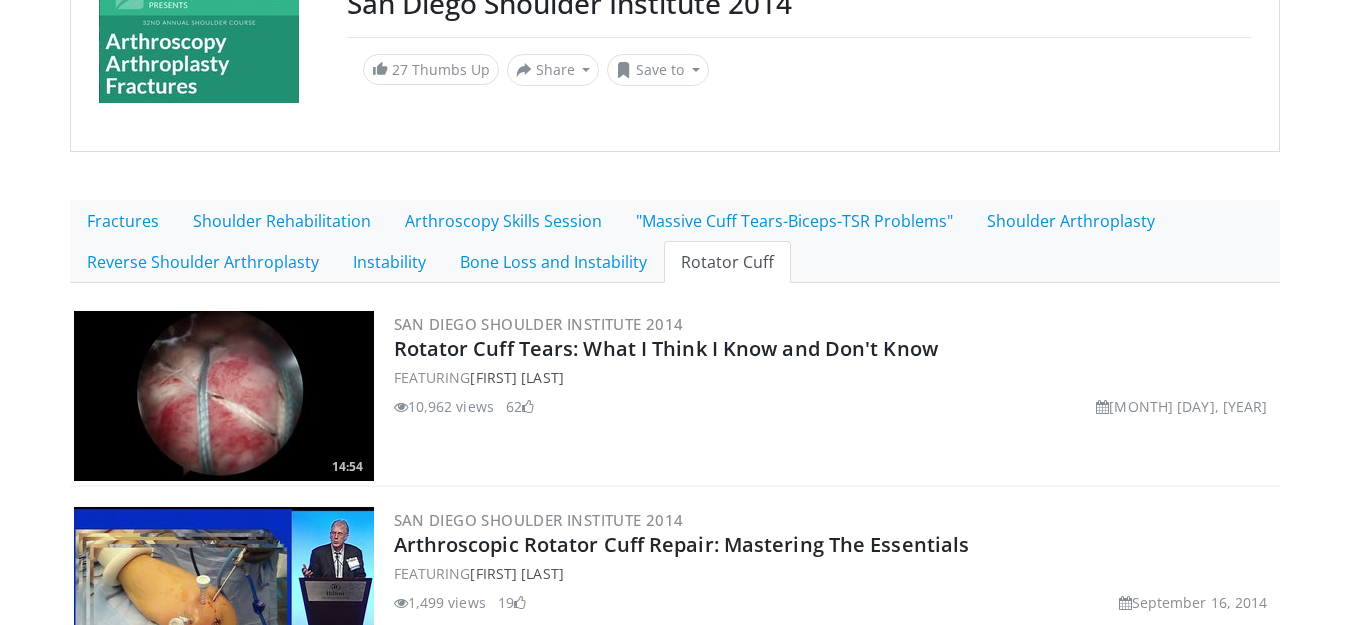 click at bounding box center (224, 396) 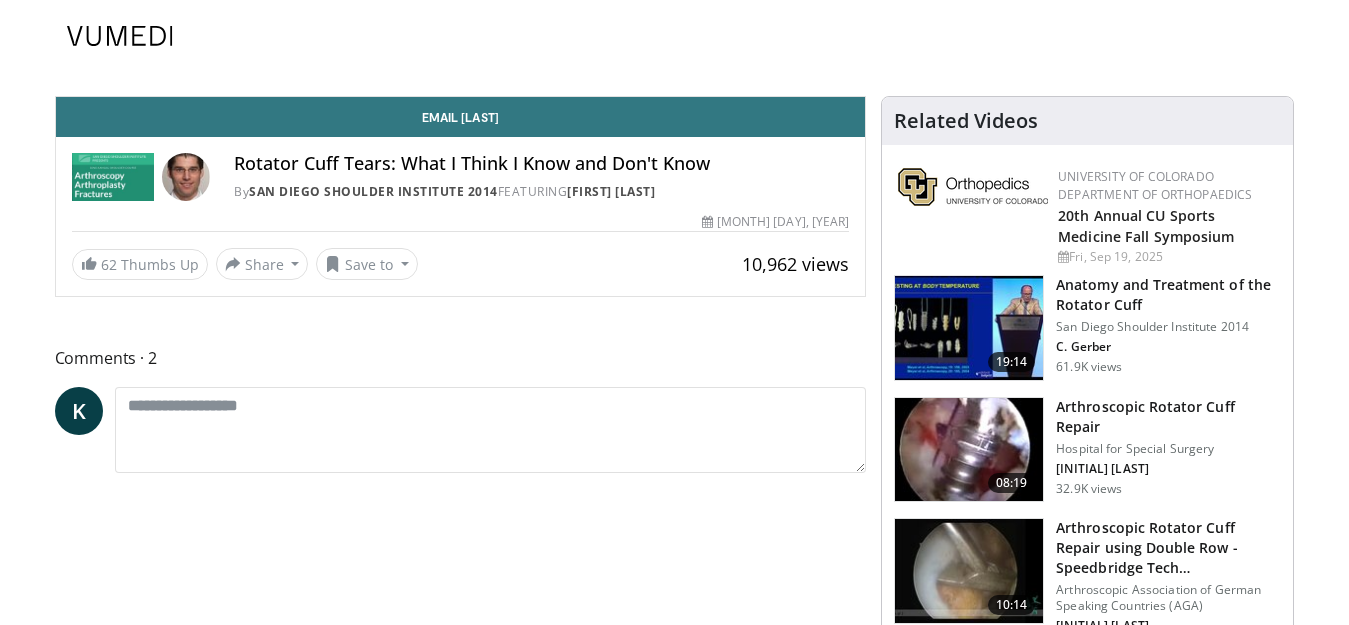 scroll, scrollTop: 0, scrollLeft: 0, axis: both 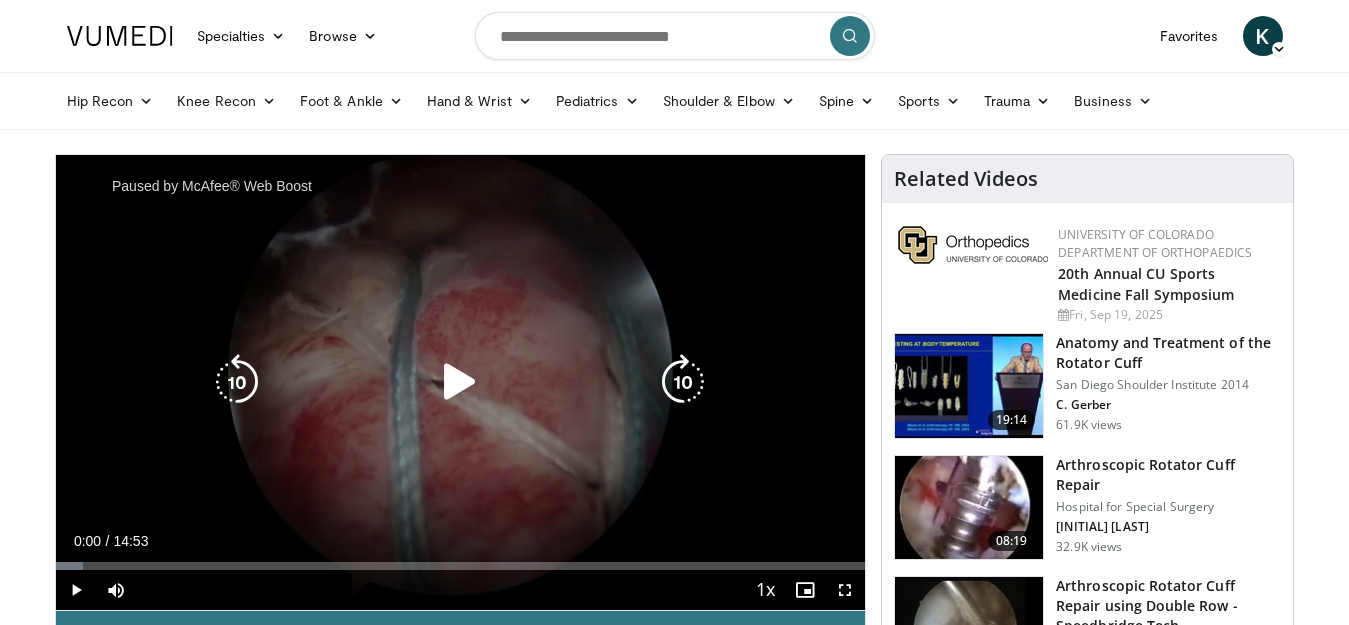 click at bounding box center [460, 382] 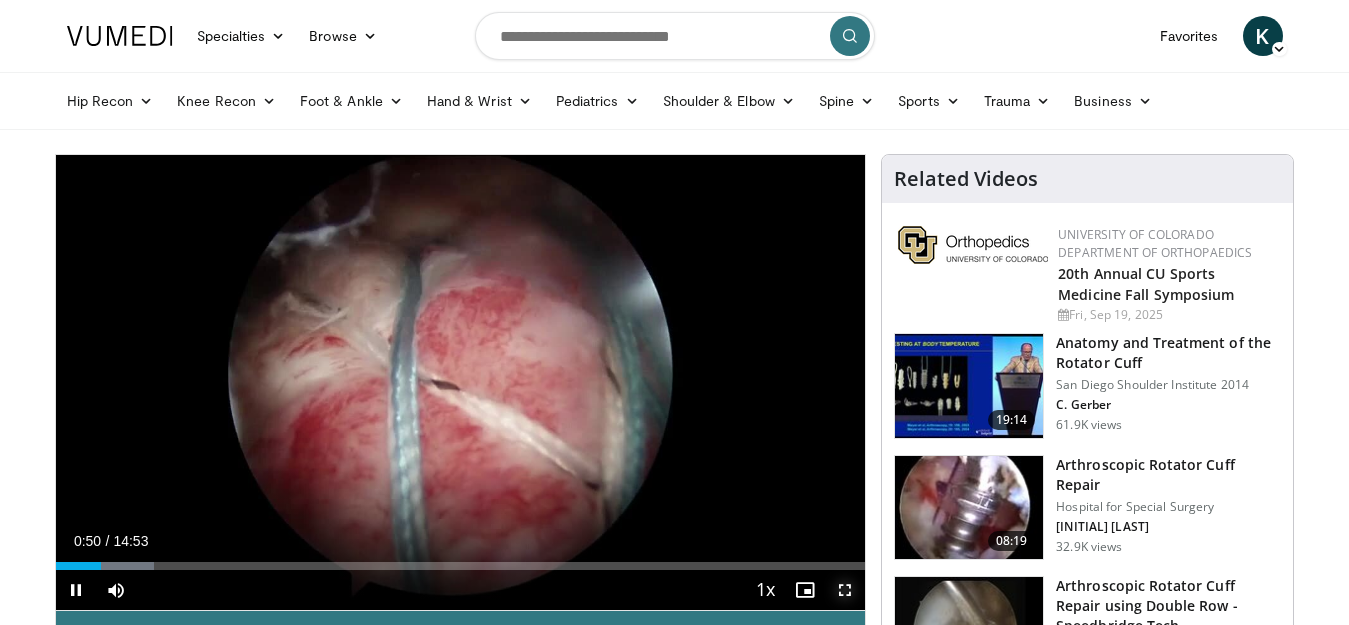 click at bounding box center [845, 590] 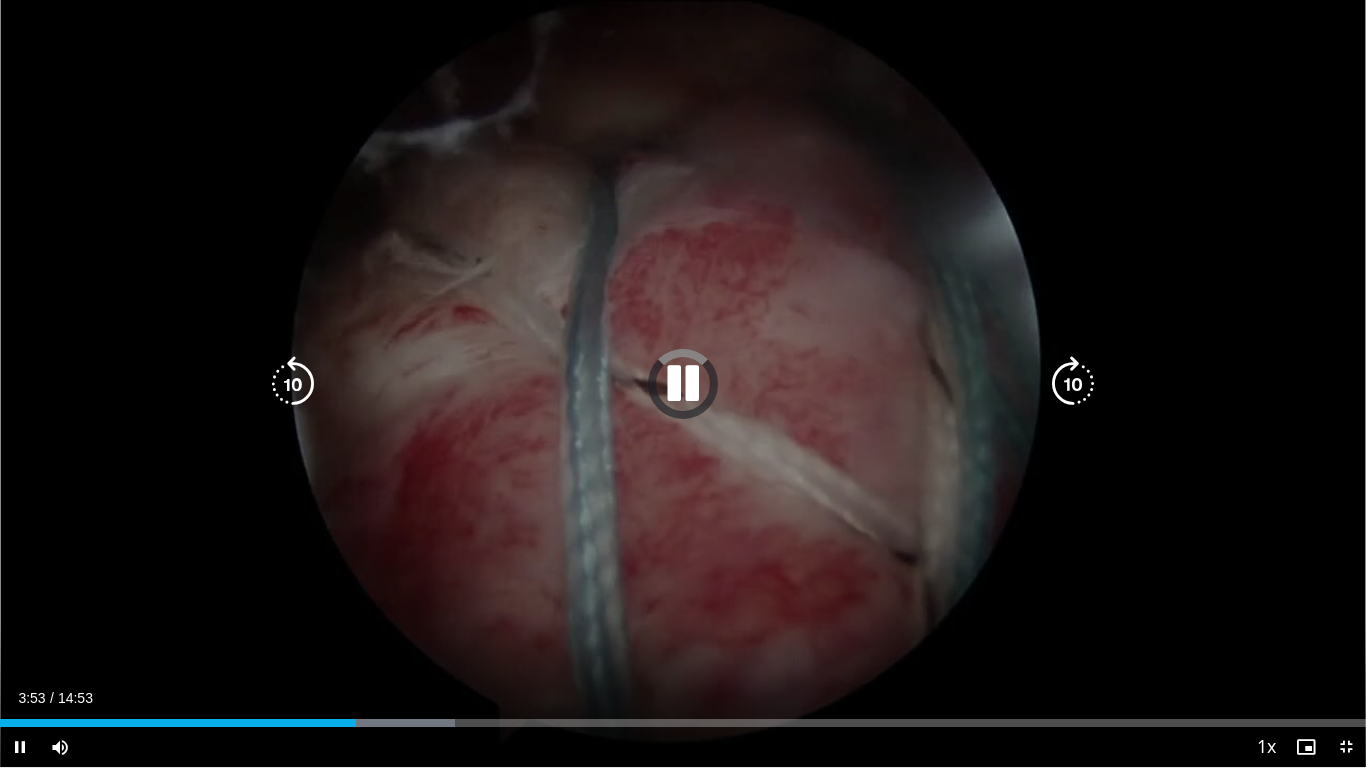 click at bounding box center [683, 384] 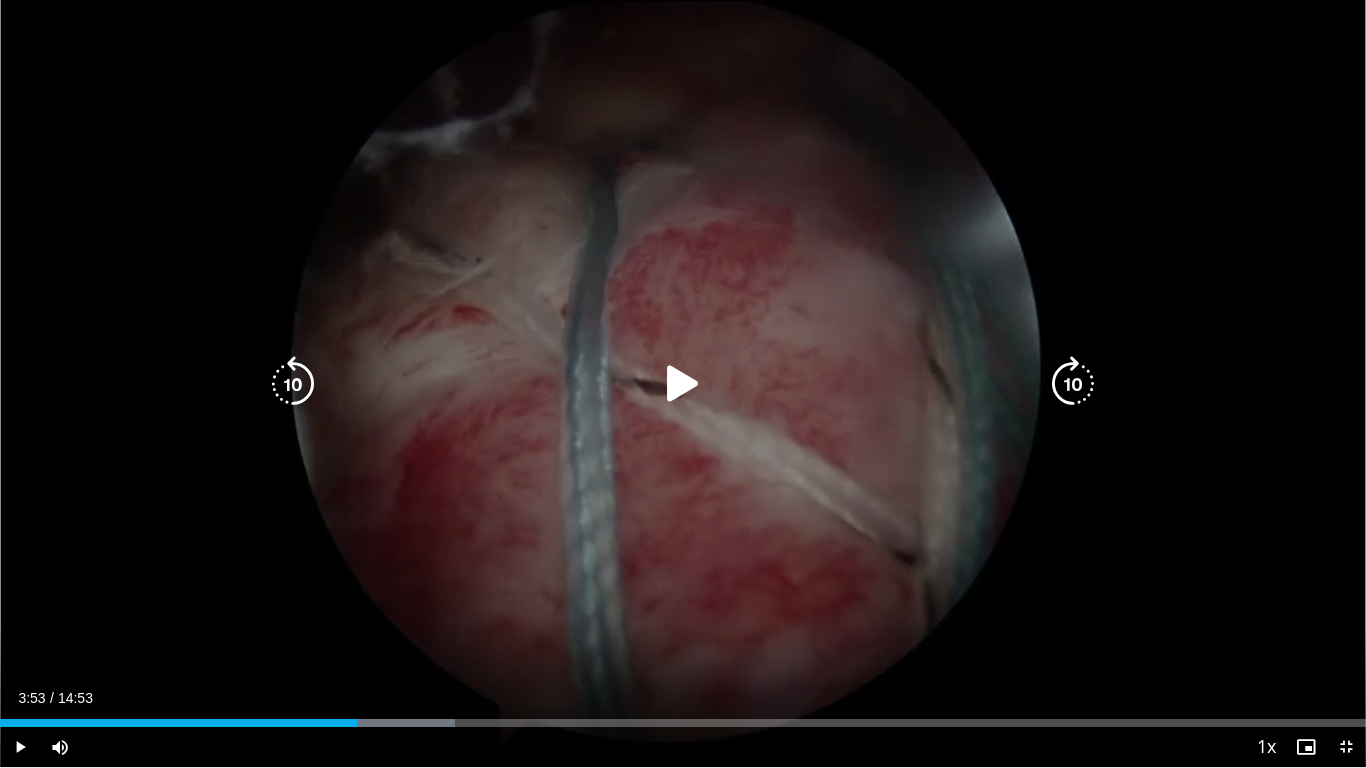 click on "10 seconds
Tap to unmute" at bounding box center [683, 383] 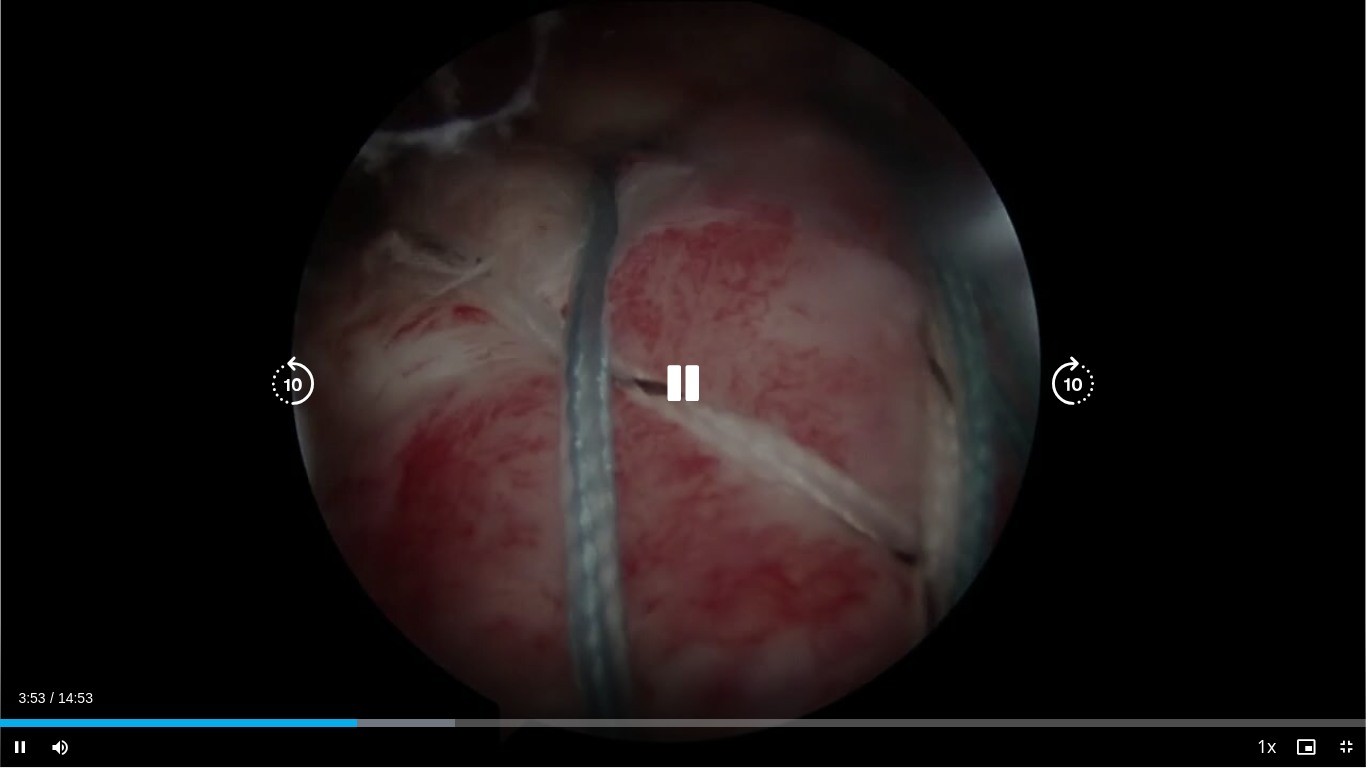 click on "10 seconds
Tap to unmute" at bounding box center [683, 383] 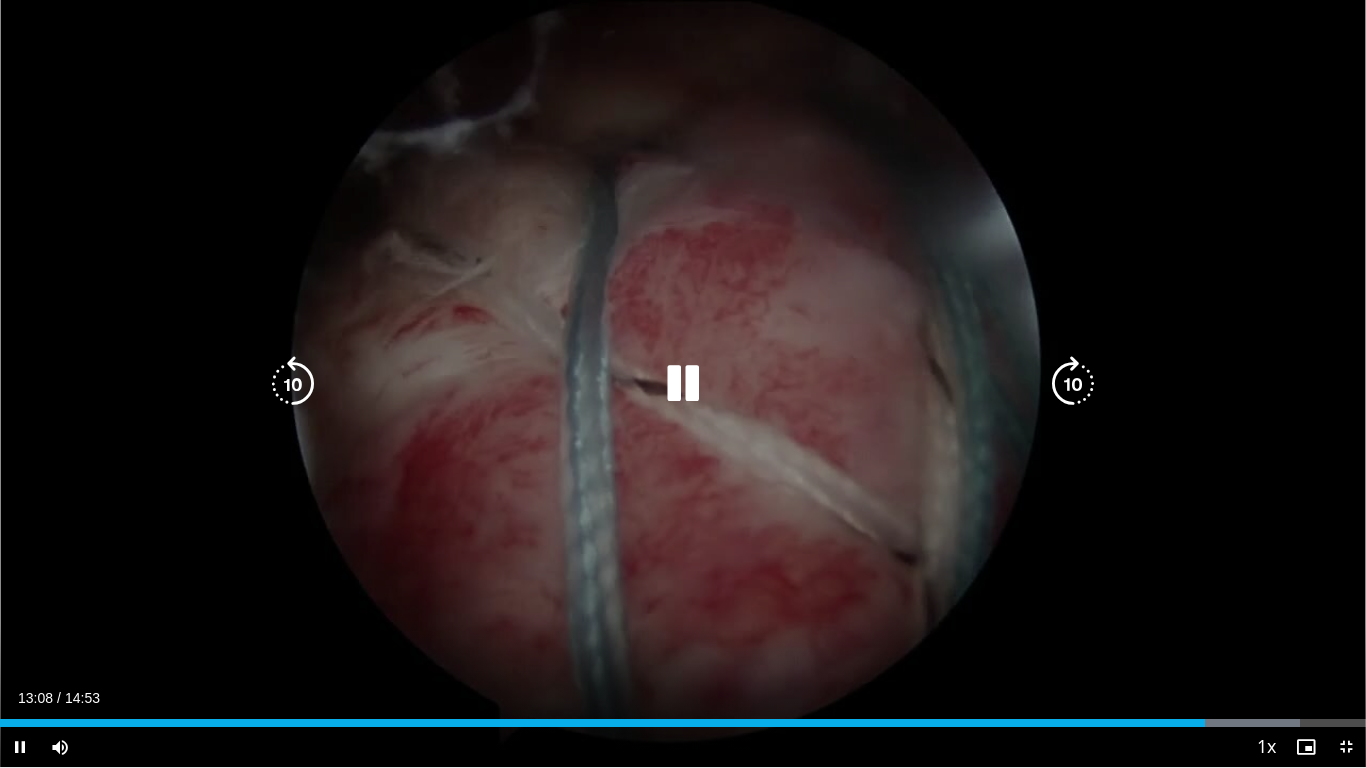 click at bounding box center [683, 384] 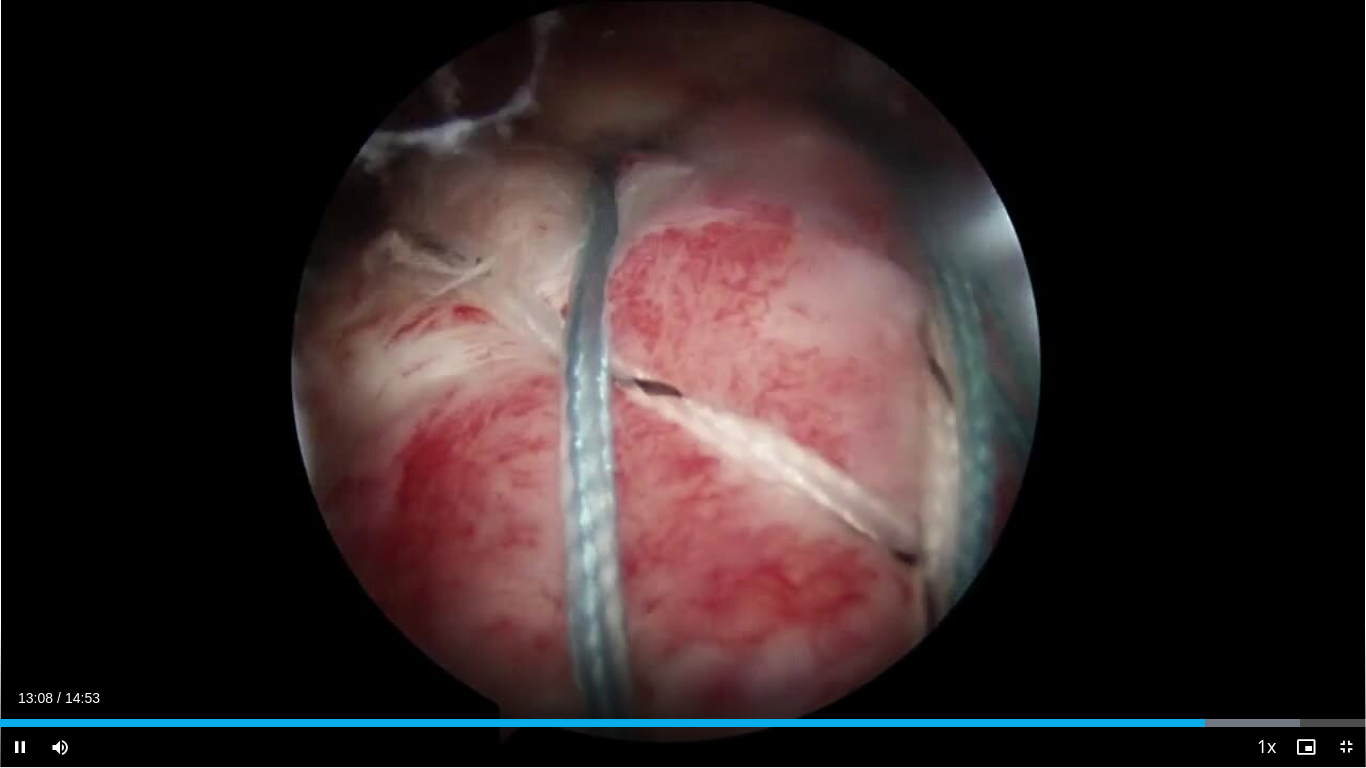 type 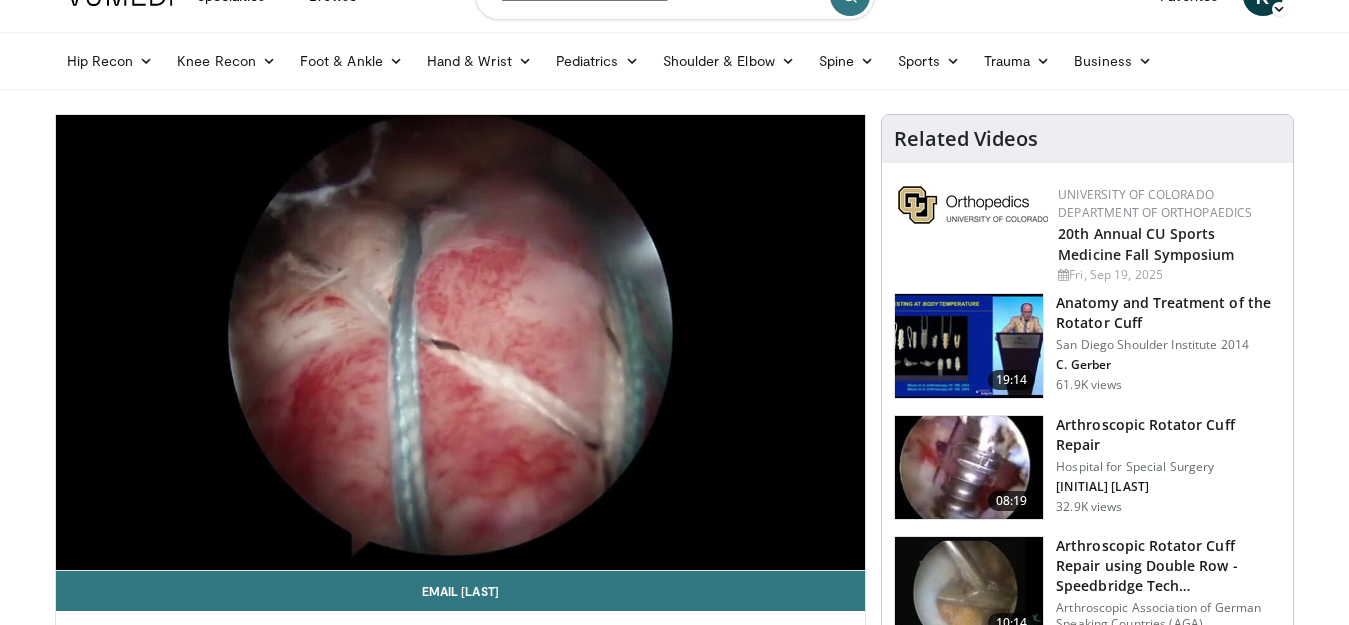 scroll, scrollTop: 80, scrollLeft: 0, axis: vertical 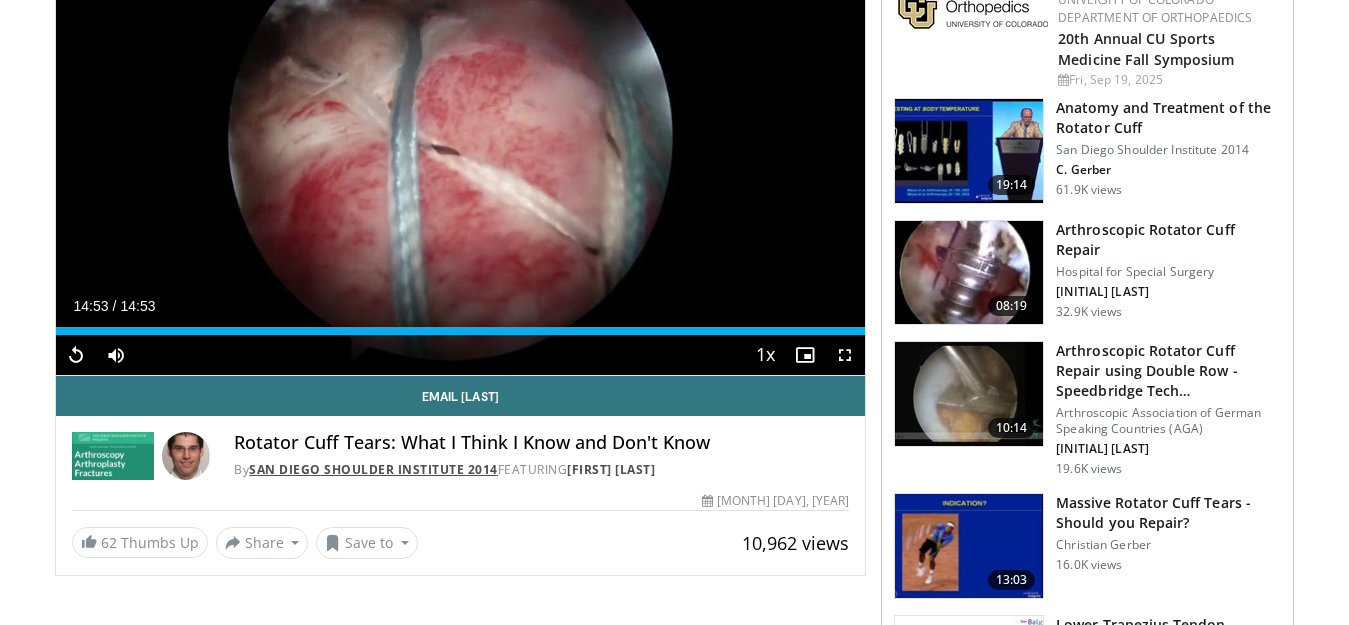 click on "San Diego Shoulder Institute 2014" at bounding box center (373, 469) 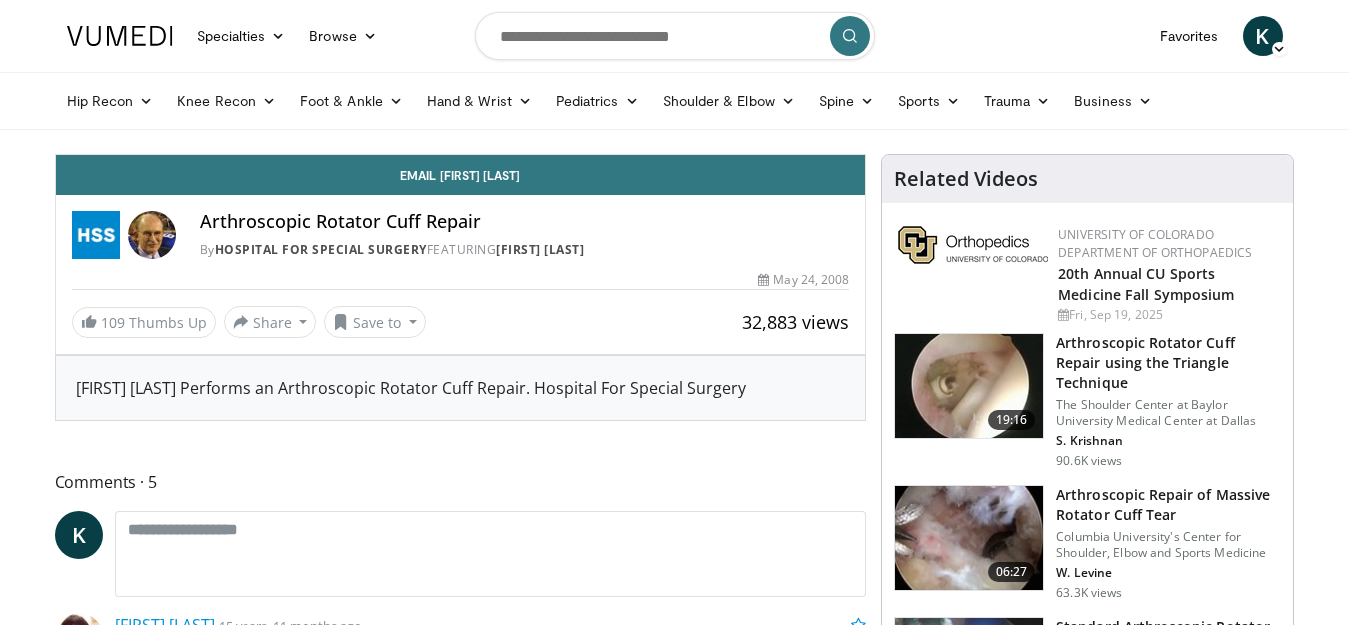 scroll, scrollTop: 0, scrollLeft: 0, axis: both 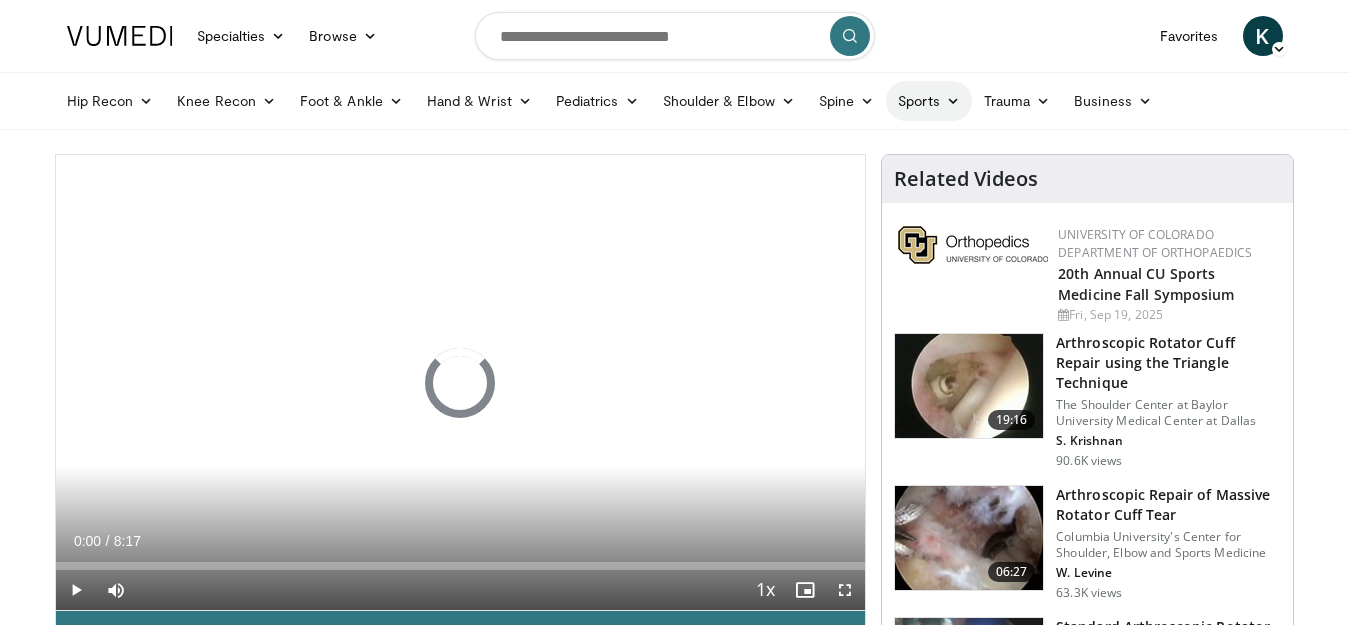 click on "Sports" at bounding box center (929, 101) 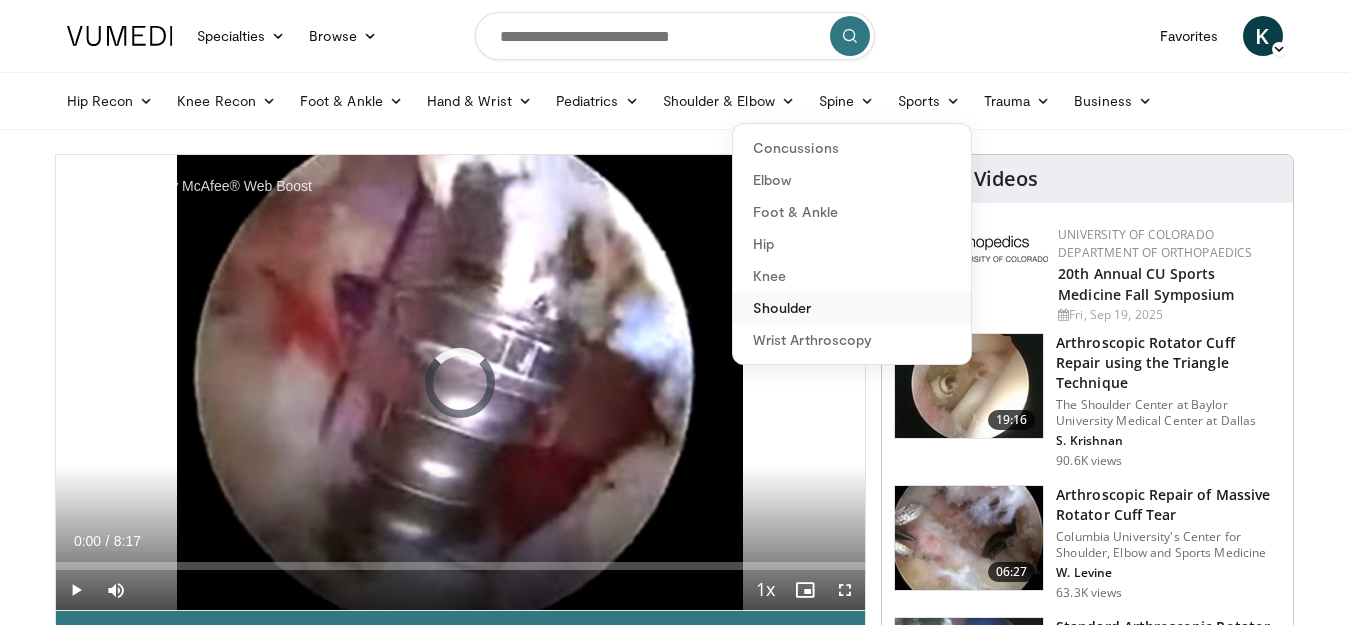 click on "Shoulder" at bounding box center (852, 308) 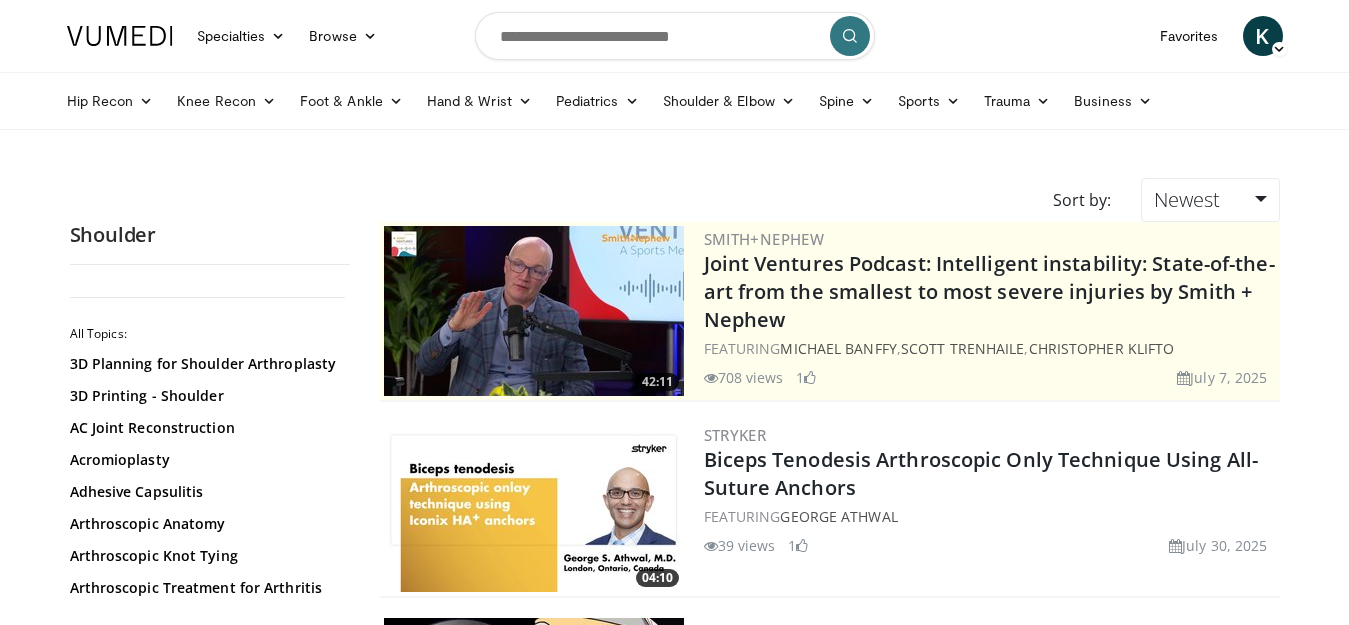 scroll, scrollTop: 0, scrollLeft: 0, axis: both 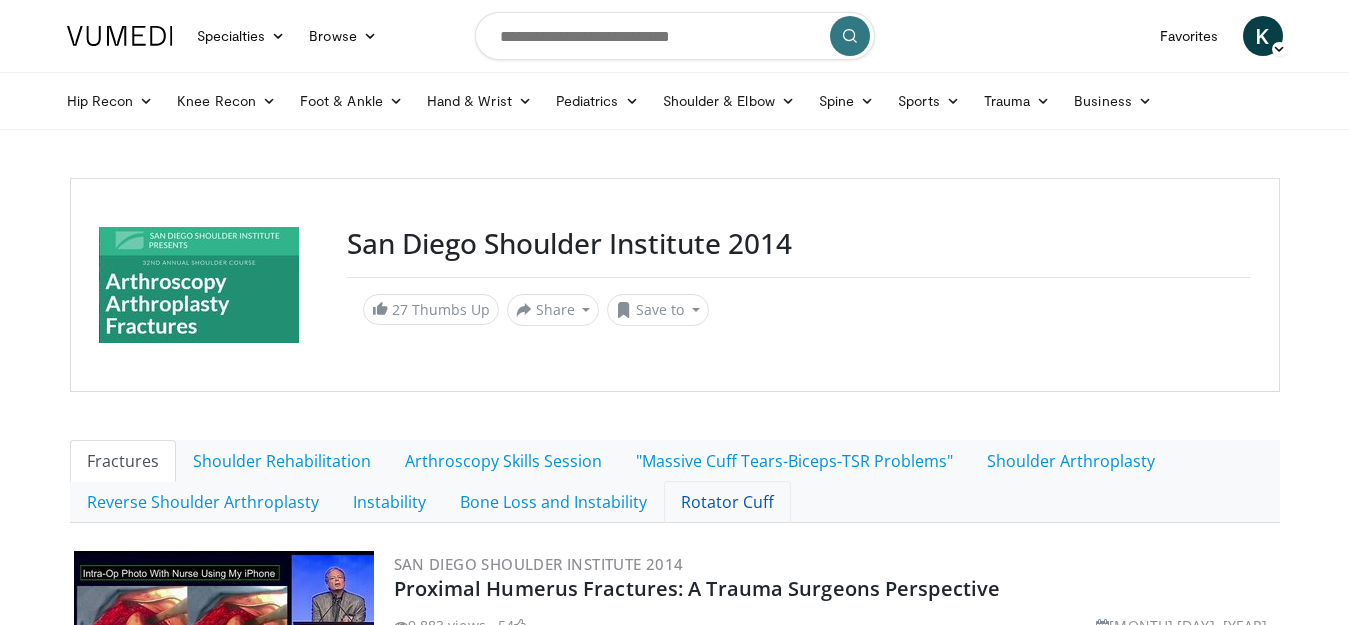 click on "Rotator Cuff" at bounding box center [727, 502] 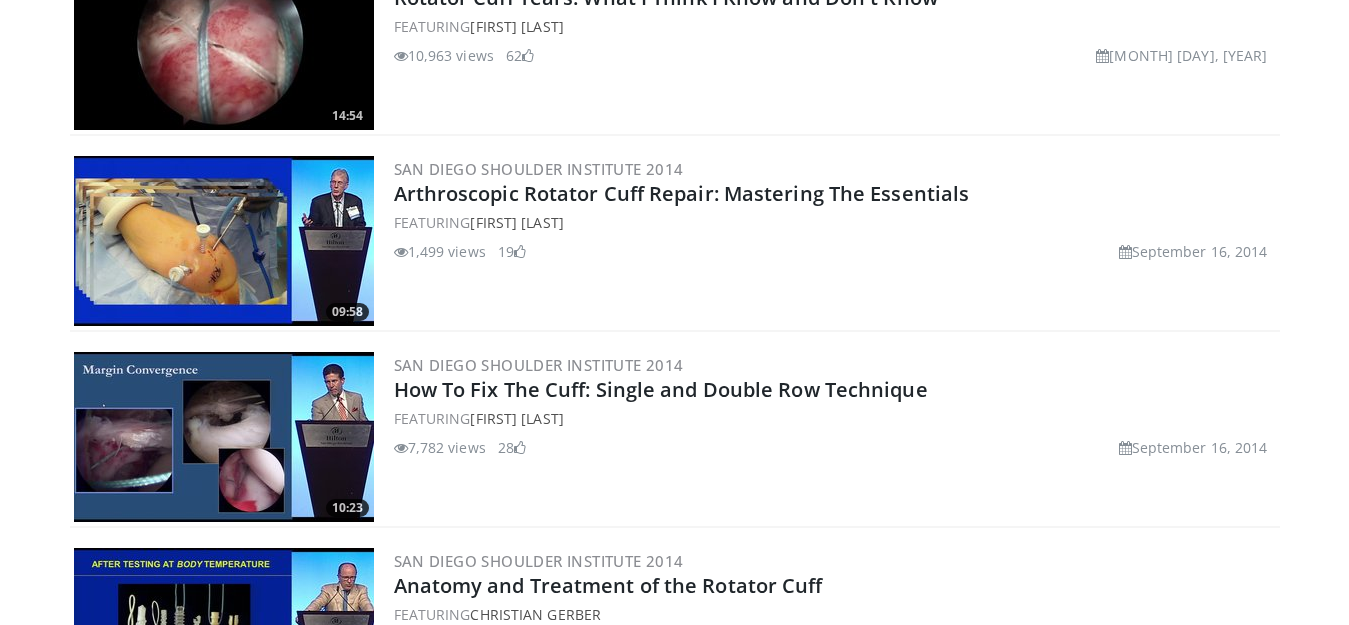 scroll, scrollTop: 600, scrollLeft: 0, axis: vertical 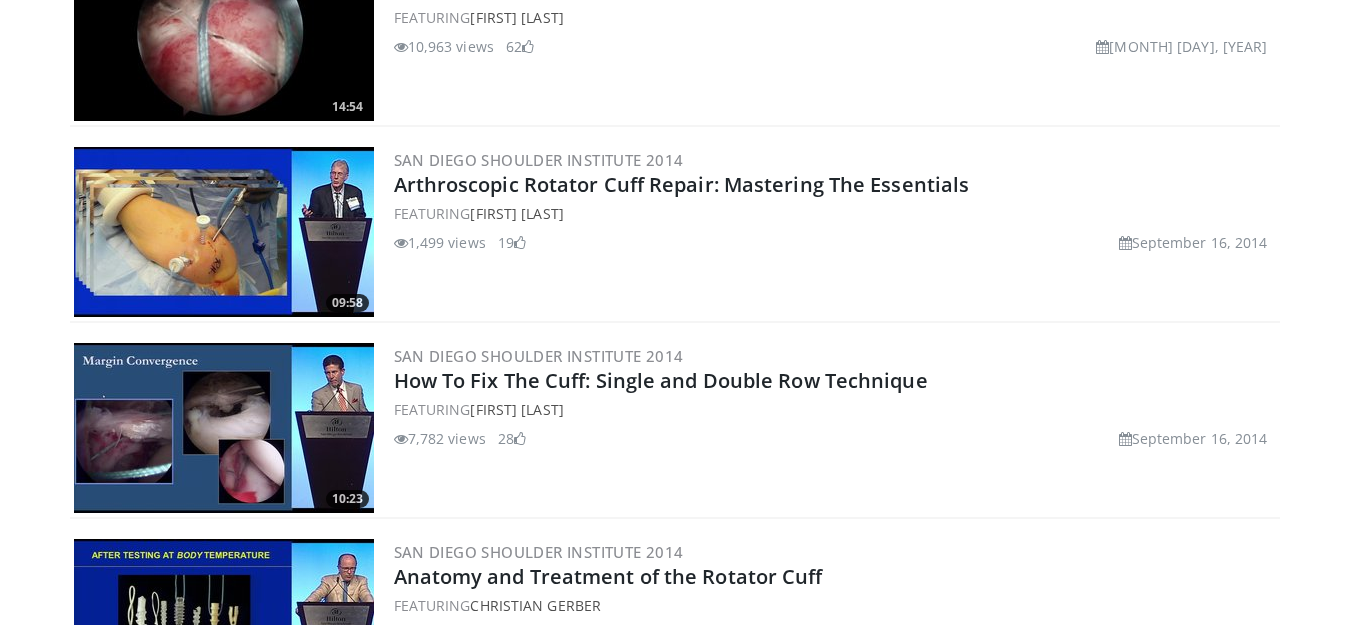 click at bounding box center [224, 232] 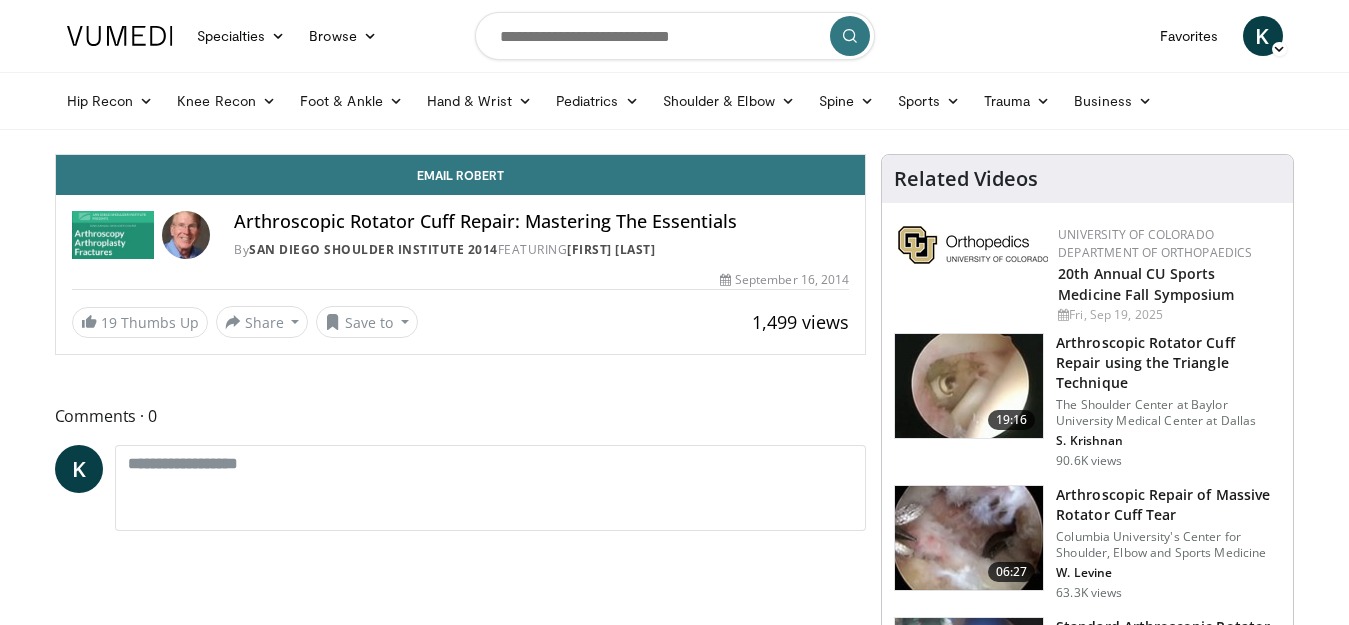 scroll, scrollTop: 0, scrollLeft: 0, axis: both 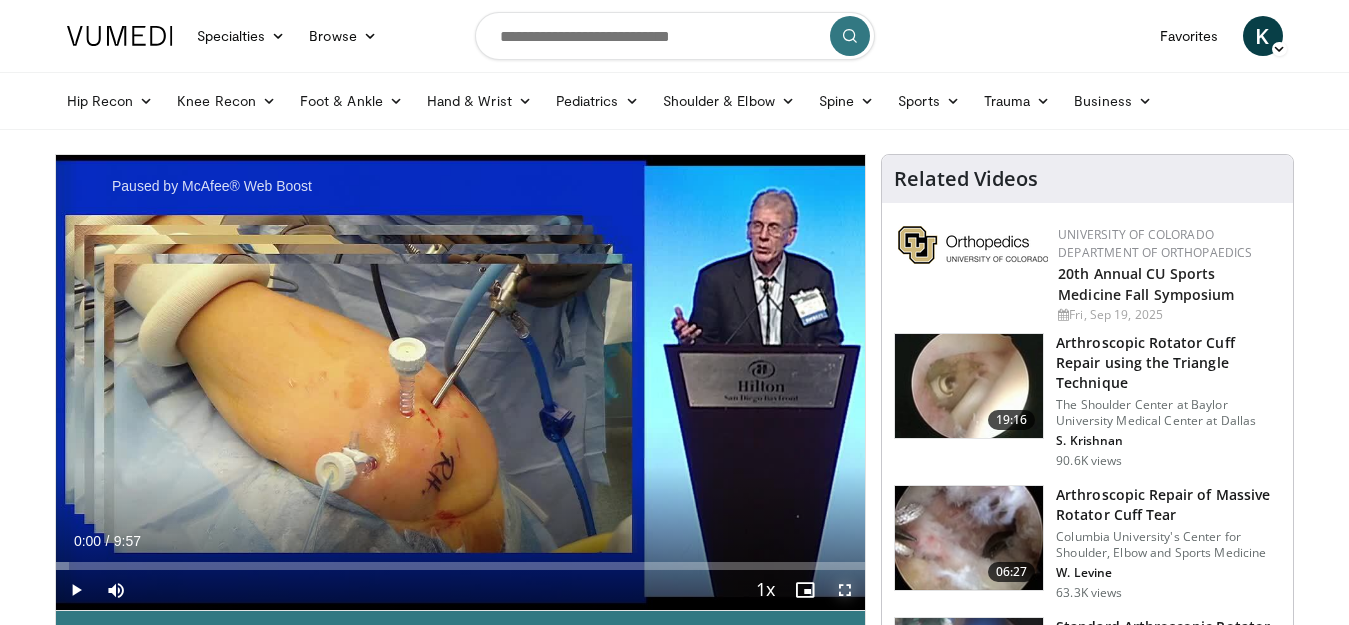 click at bounding box center (845, 590) 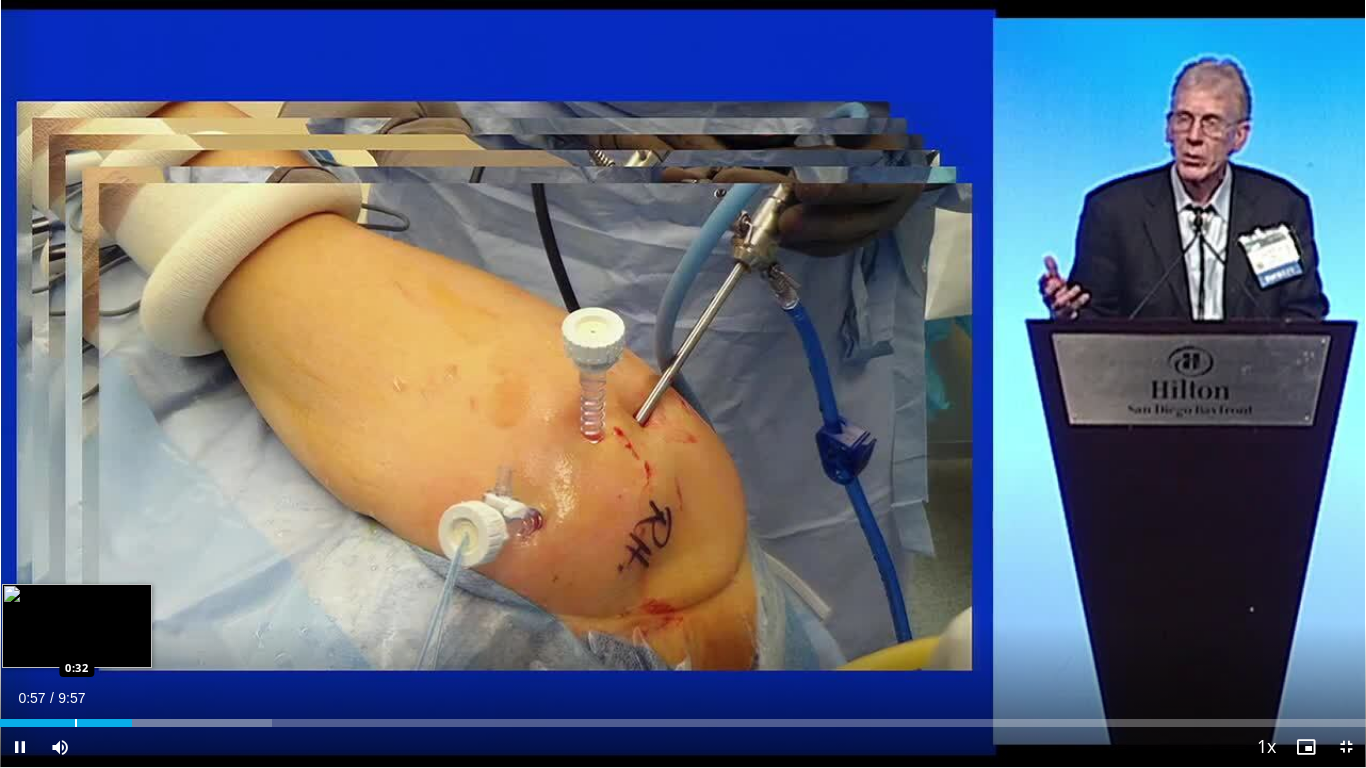 click on "Loaded :  19.92% 0:57 0:32" at bounding box center [683, 717] 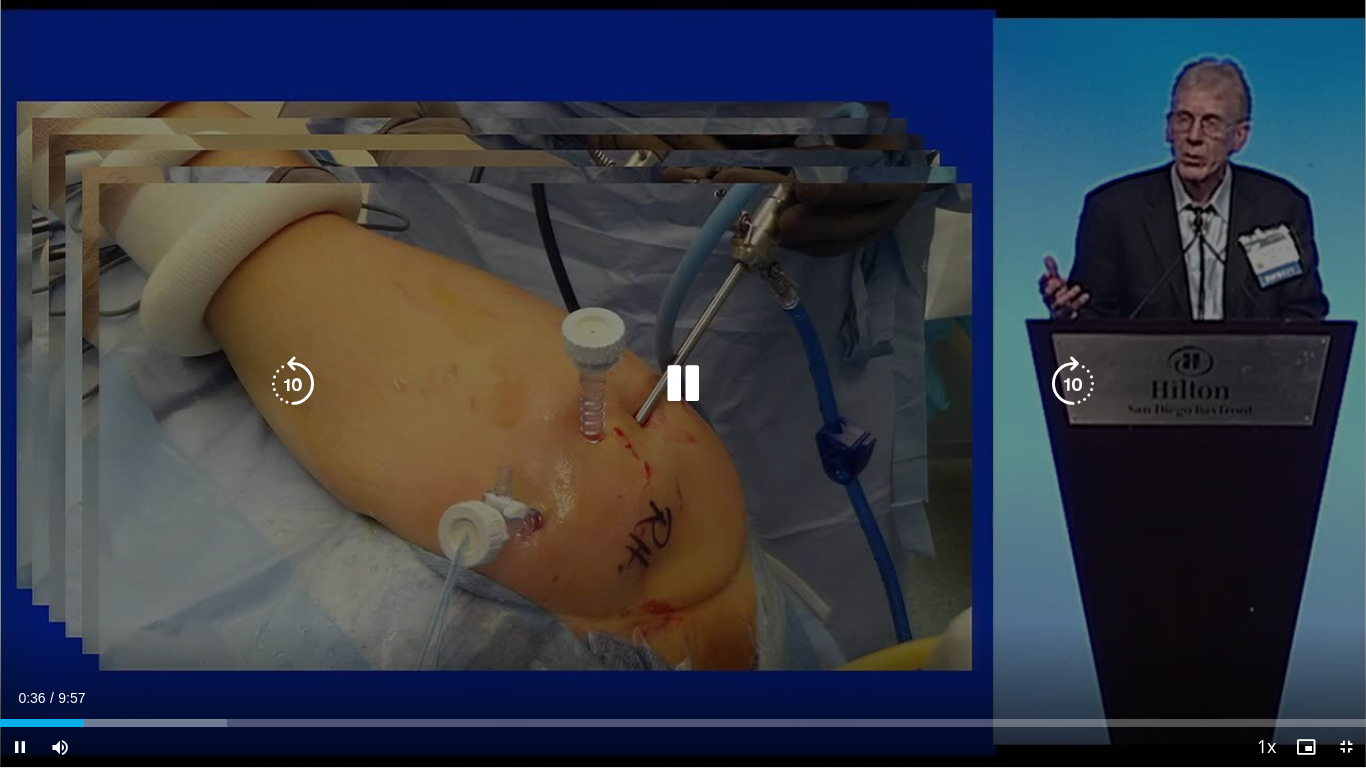 click at bounding box center [683, 384] 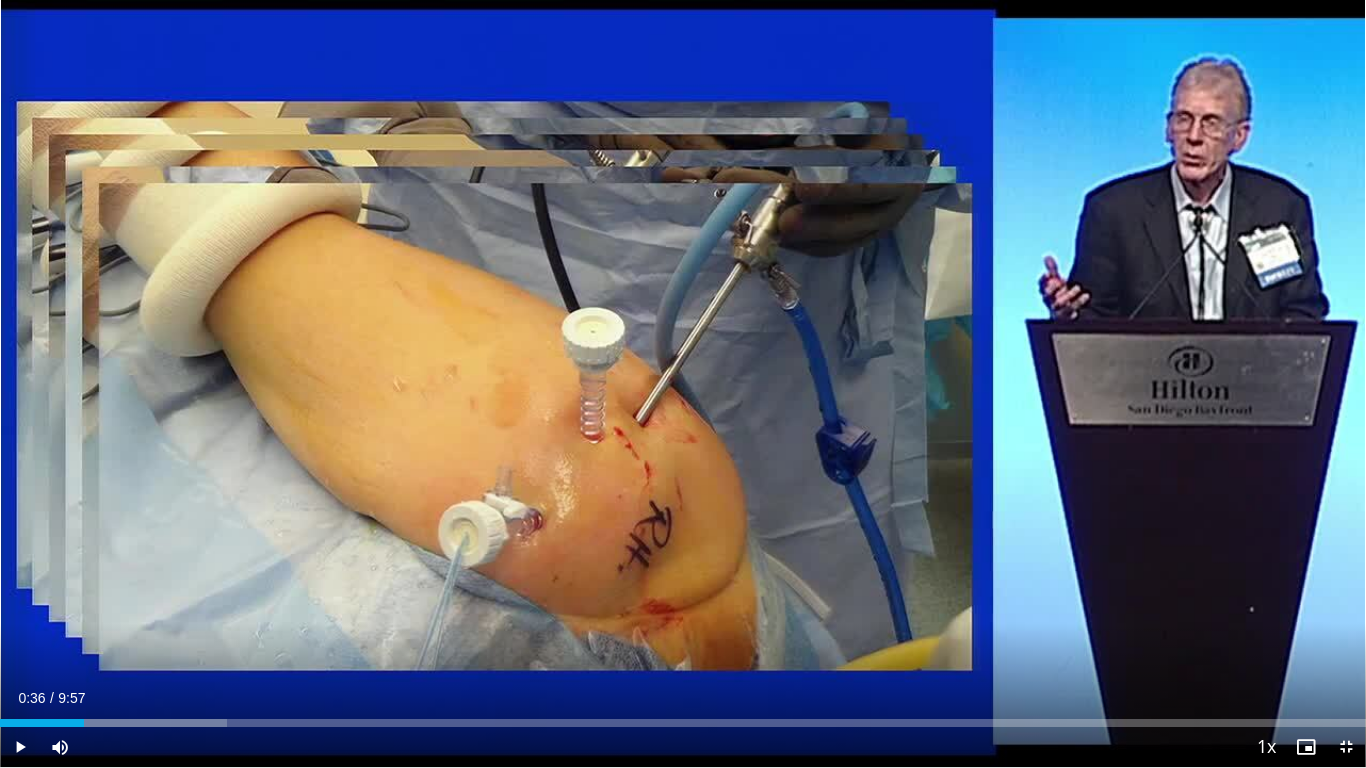 type 